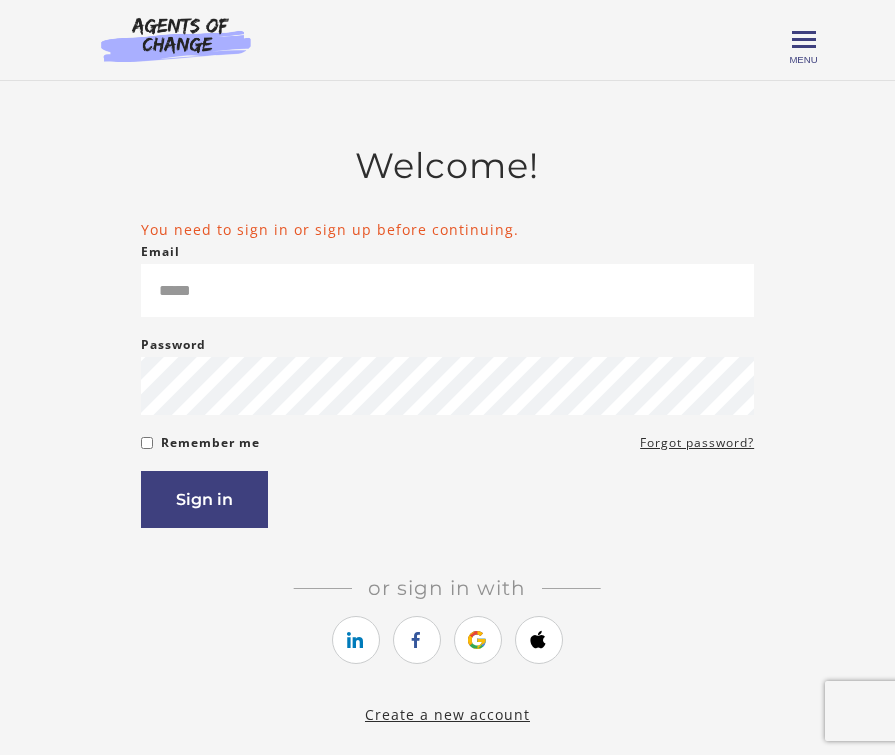 scroll, scrollTop: 0, scrollLeft: 0, axis: both 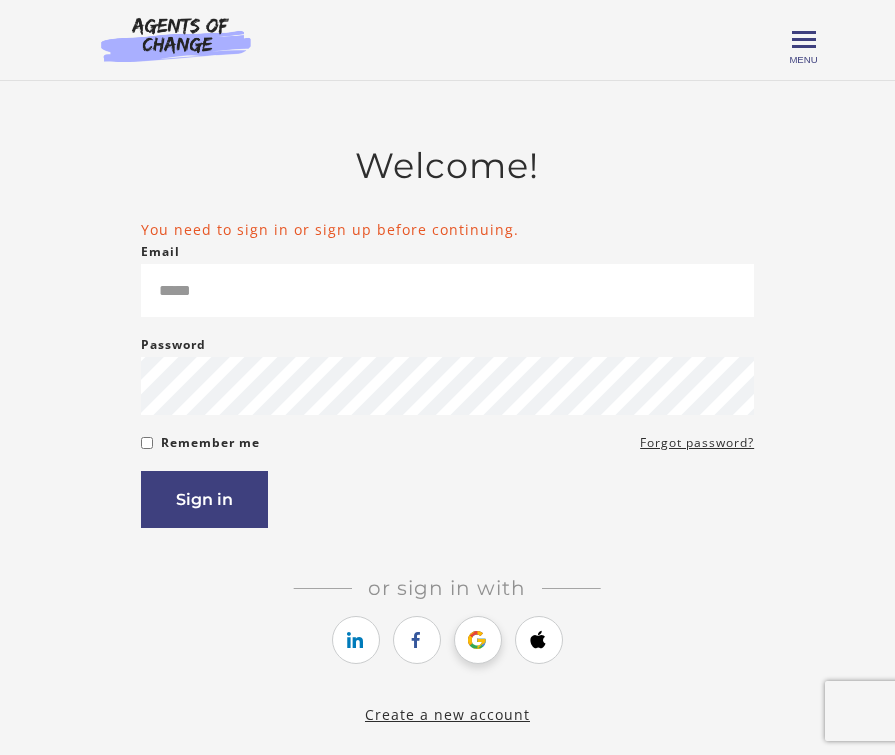 click at bounding box center (477, 640) 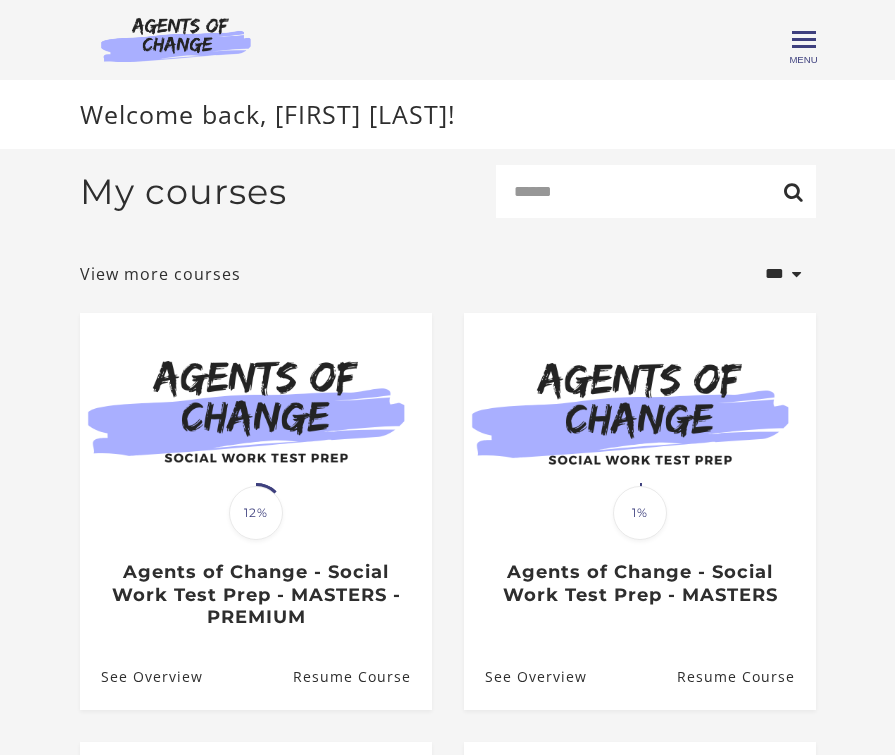 scroll, scrollTop: 0, scrollLeft: 0, axis: both 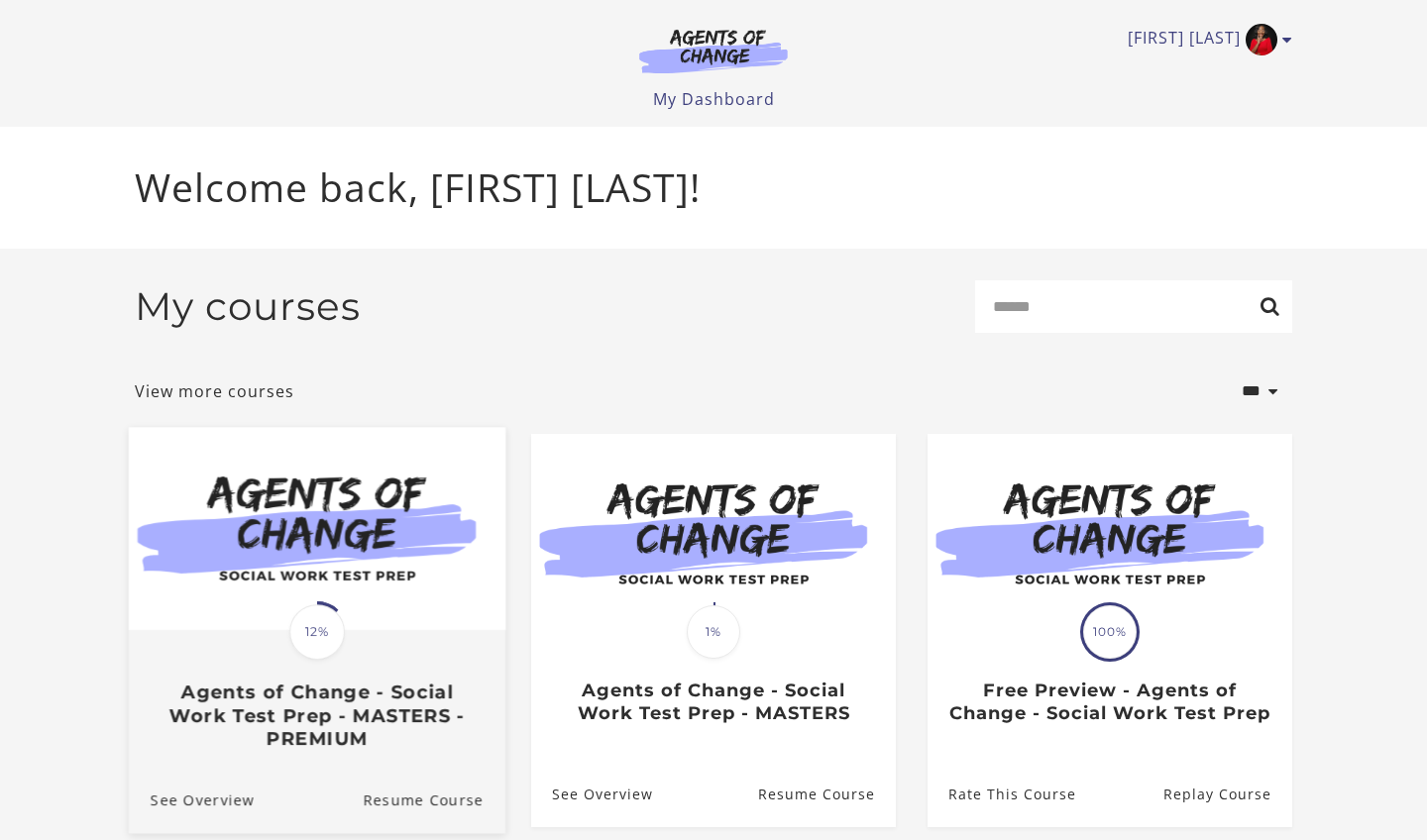 click at bounding box center [317, 528] 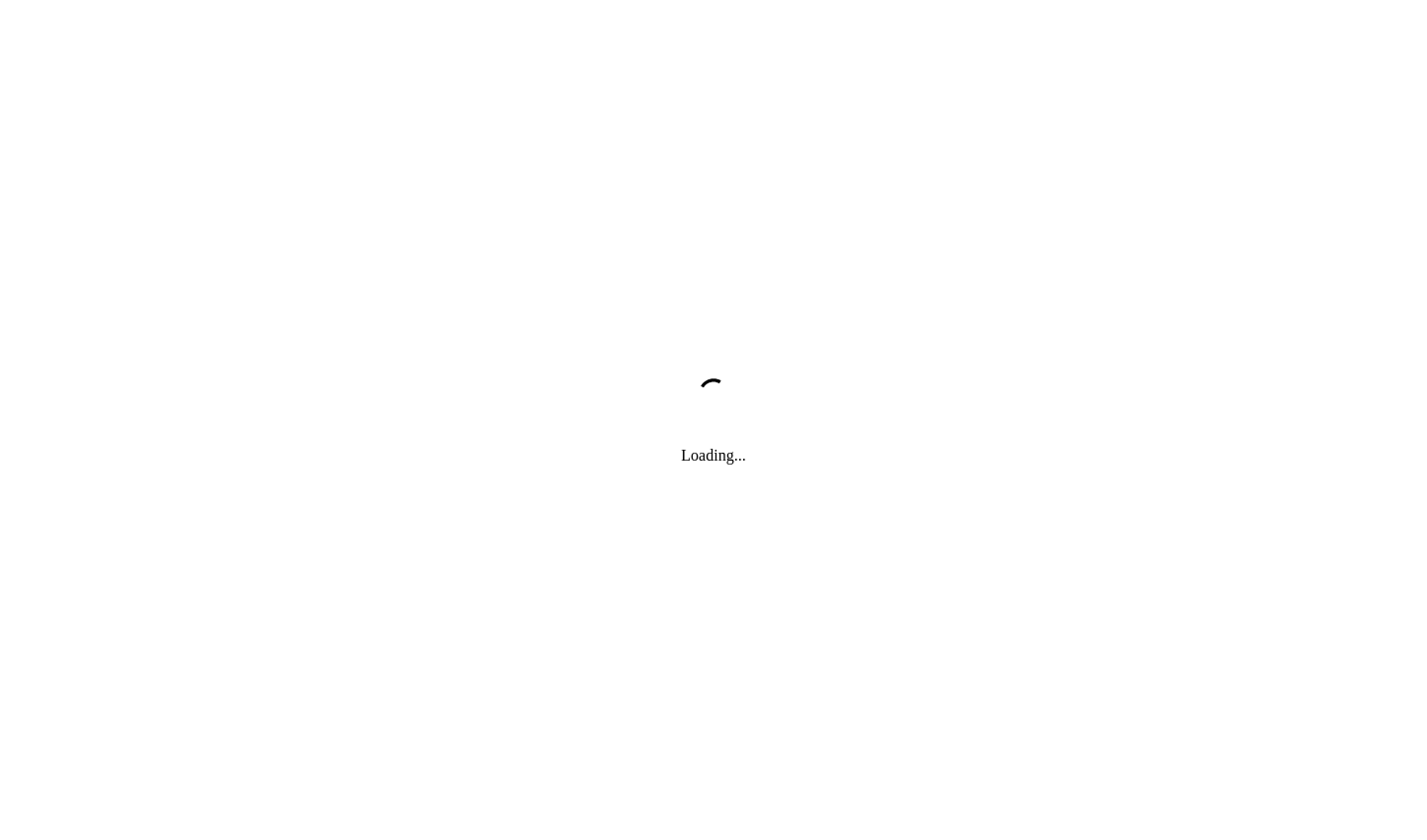 scroll, scrollTop: 0, scrollLeft: 0, axis: both 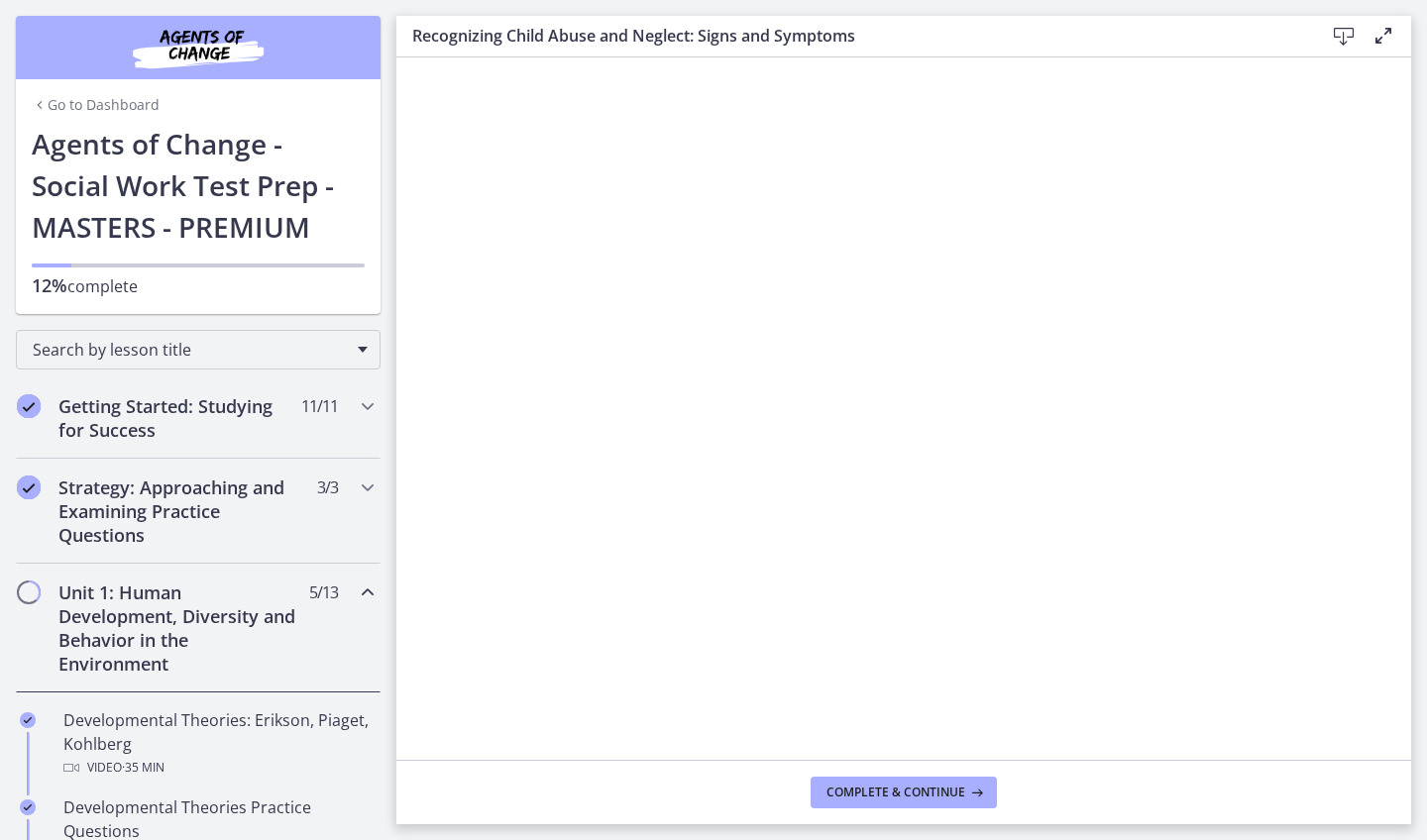 click on "Agents of Change - Social Work Test Prep - MASTERS - PREMIUM" at bounding box center [198, 185] 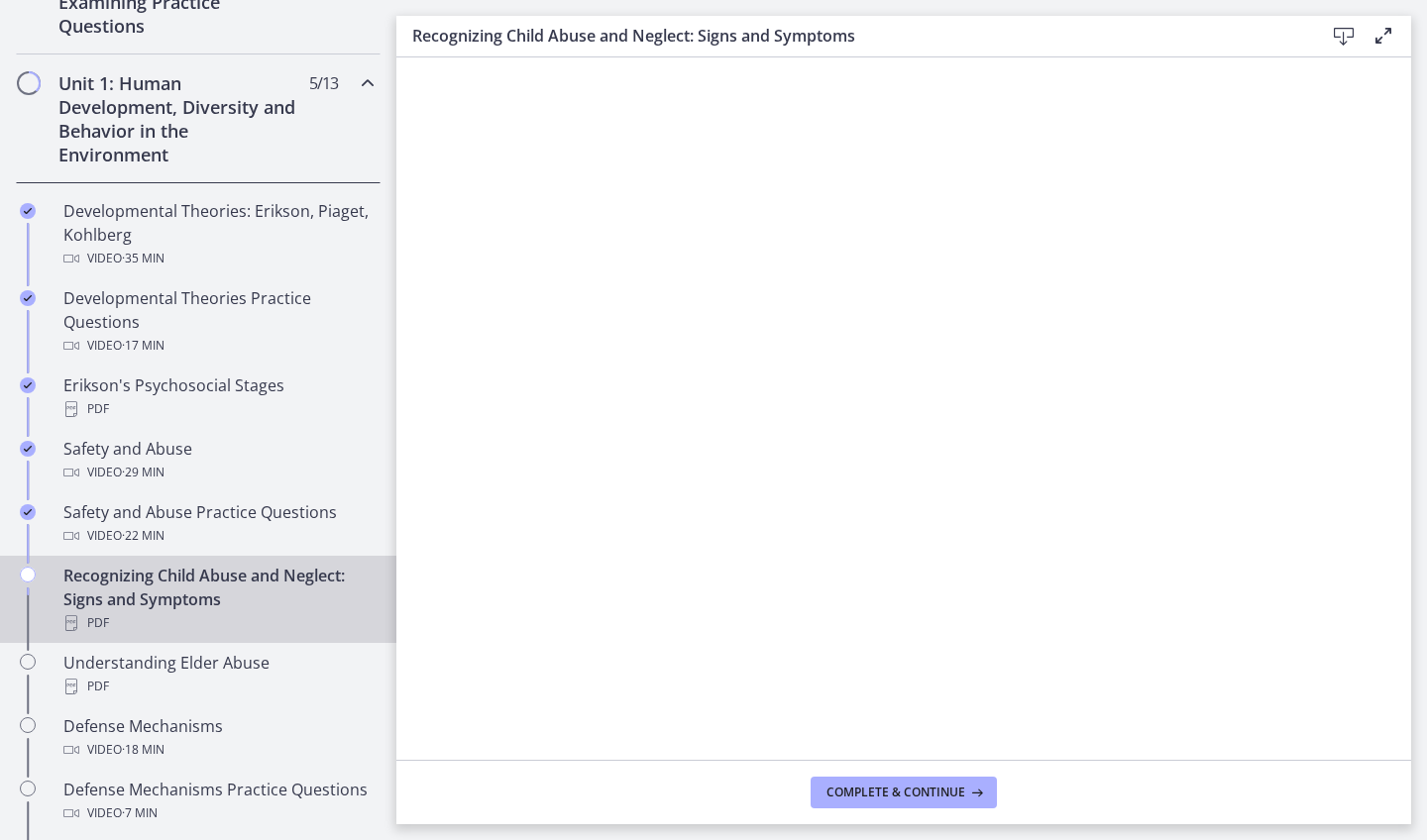 scroll, scrollTop: 559, scrollLeft: 0, axis: vertical 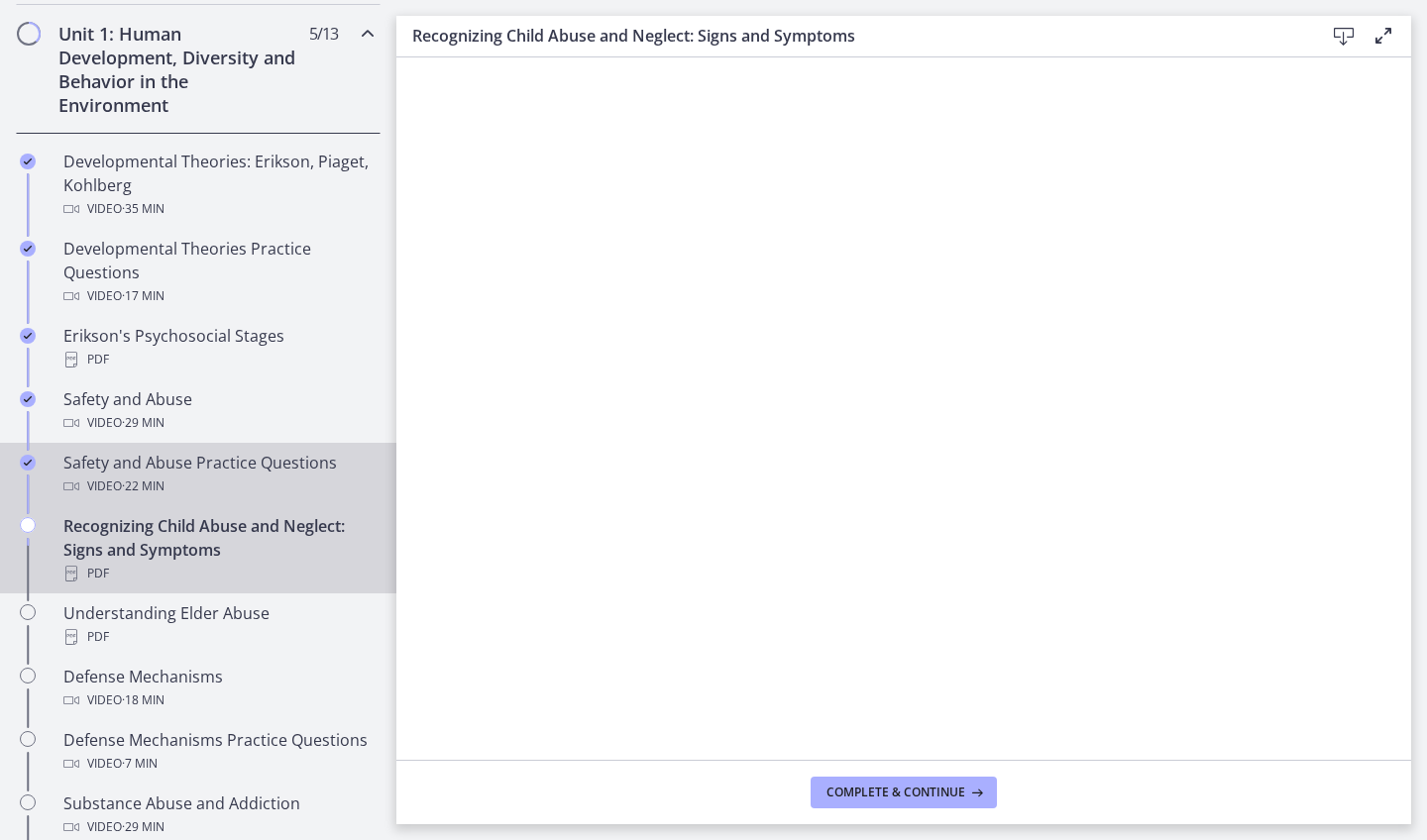 click on "Safety and Abuse Practice Questions
Video
·  22 min" at bounding box center (218, 474) 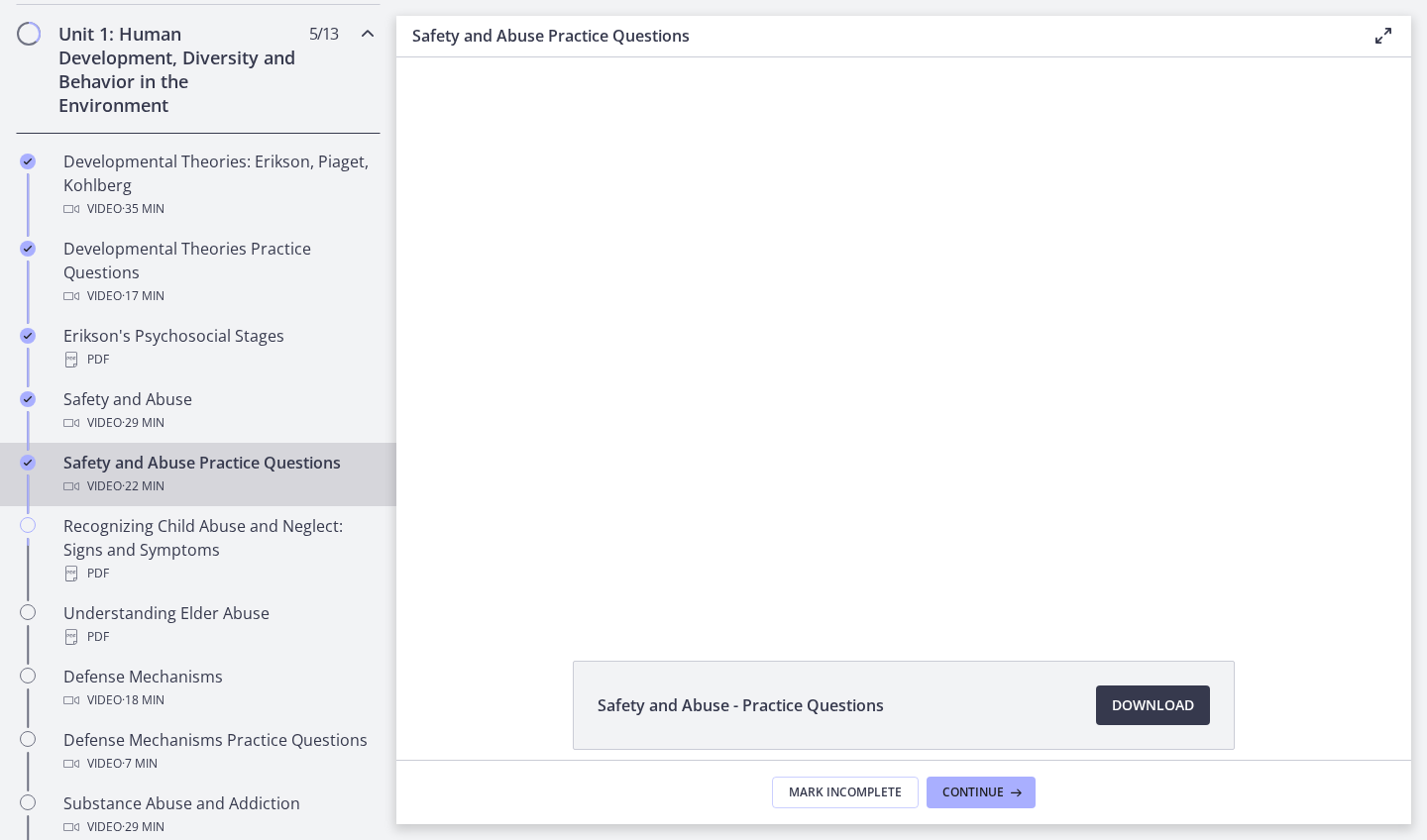 scroll, scrollTop: 0, scrollLeft: 0, axis: both 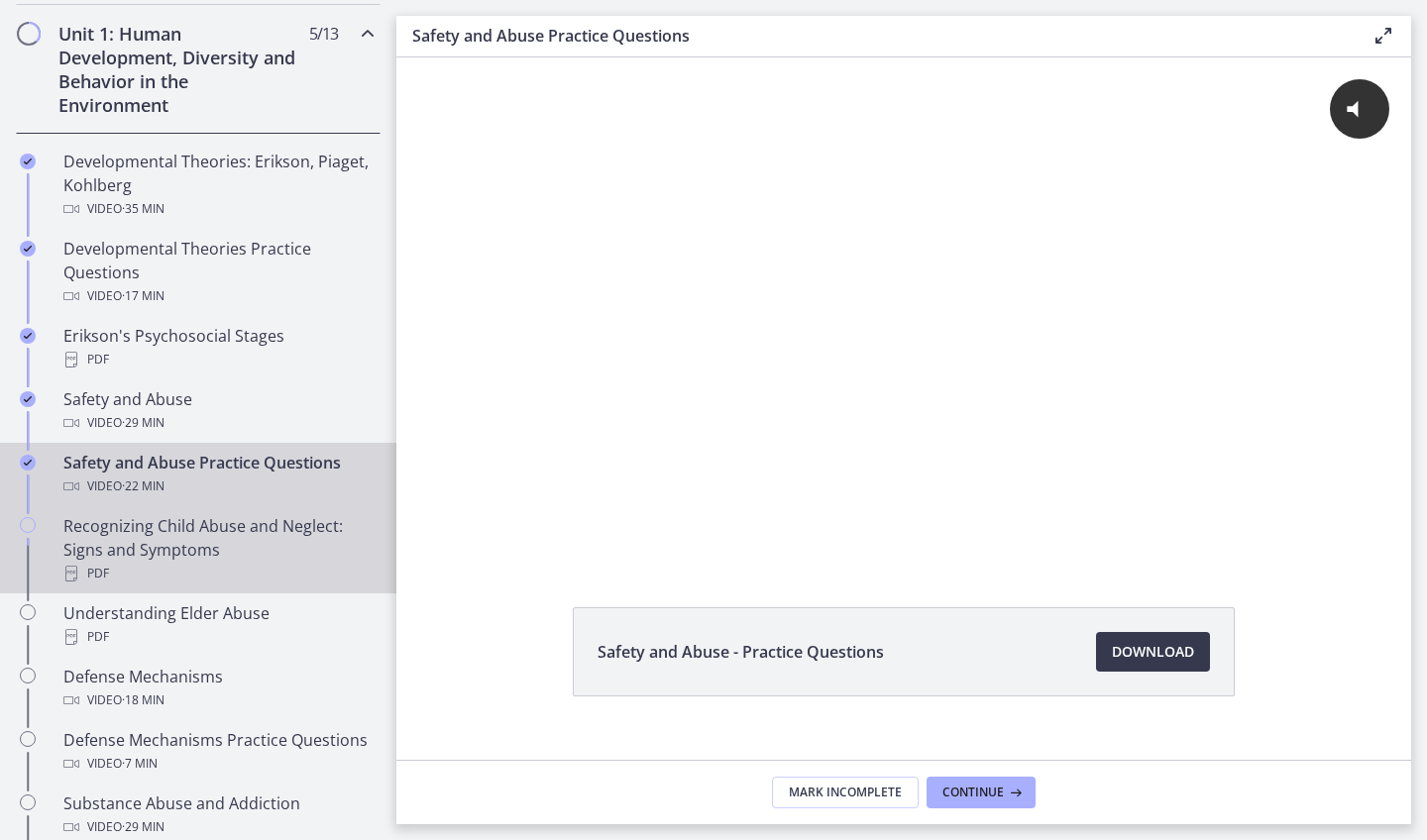 click on "Recognizing Child Abuse and Neglect: Signs and Symptoms
PDF" at bounding box center [218, 550] 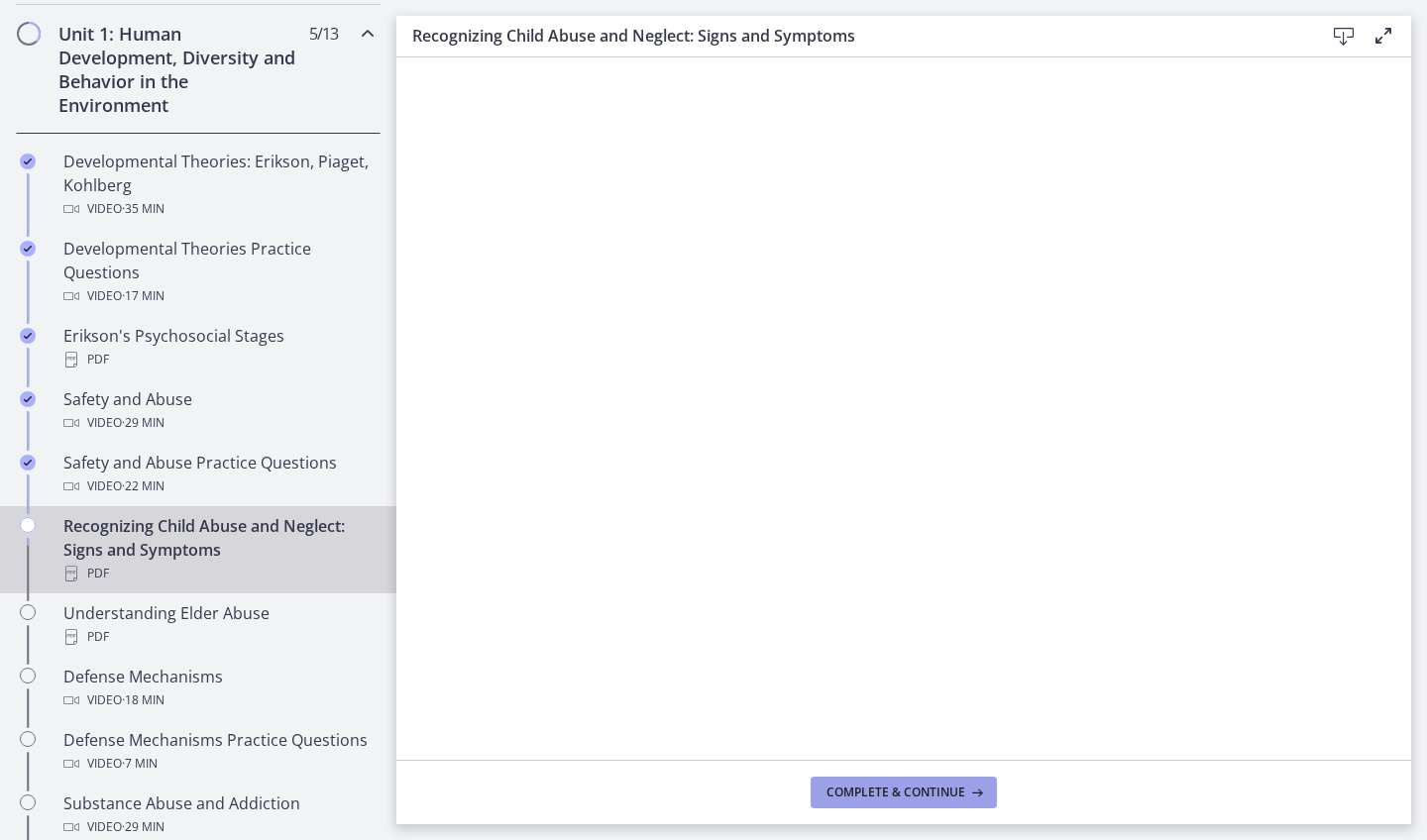 click on "Complete & continue" at bounding box center [896, 792] 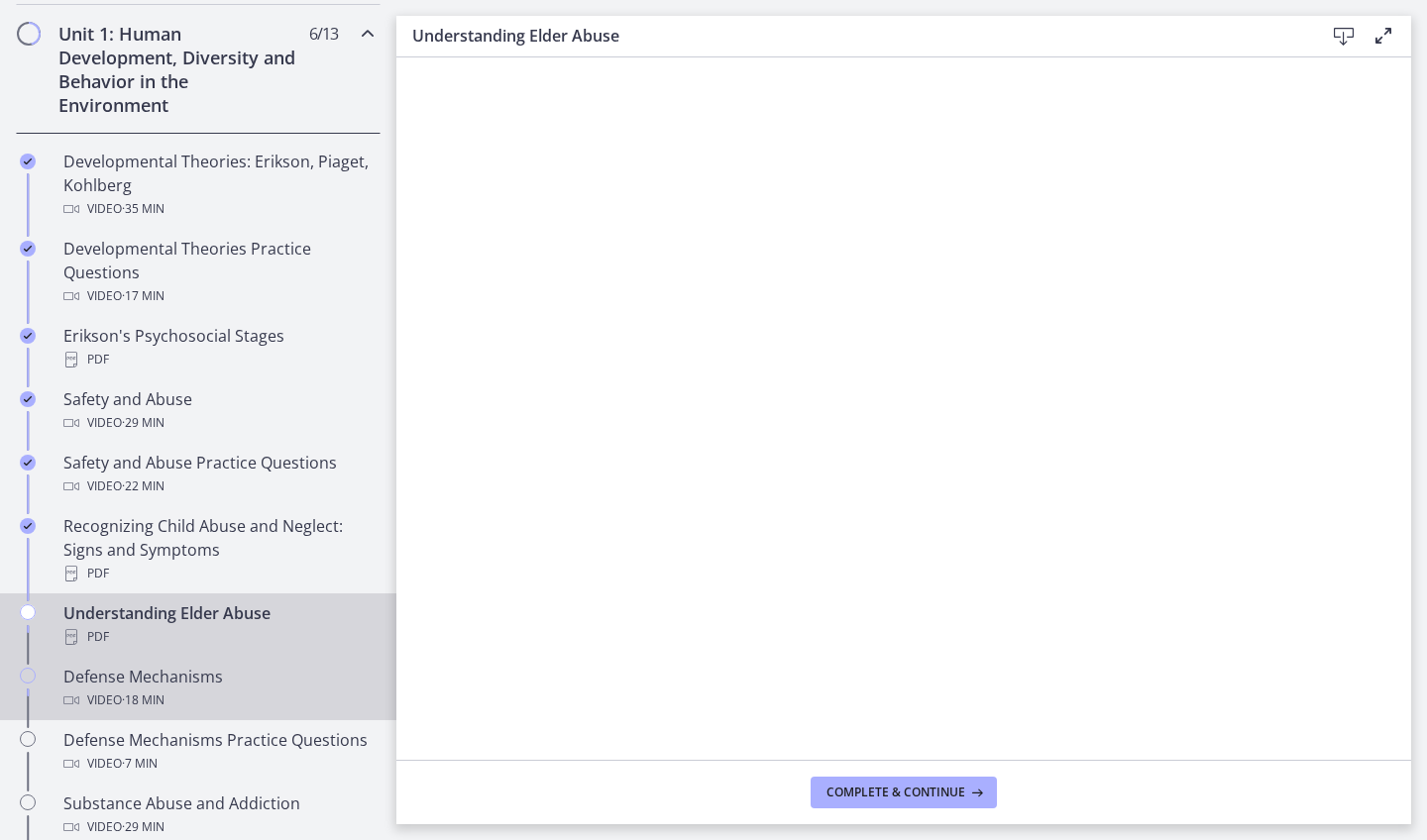 click on "Defense Mechanisms
Video
·  18 min" at bounding box center (218, 688) 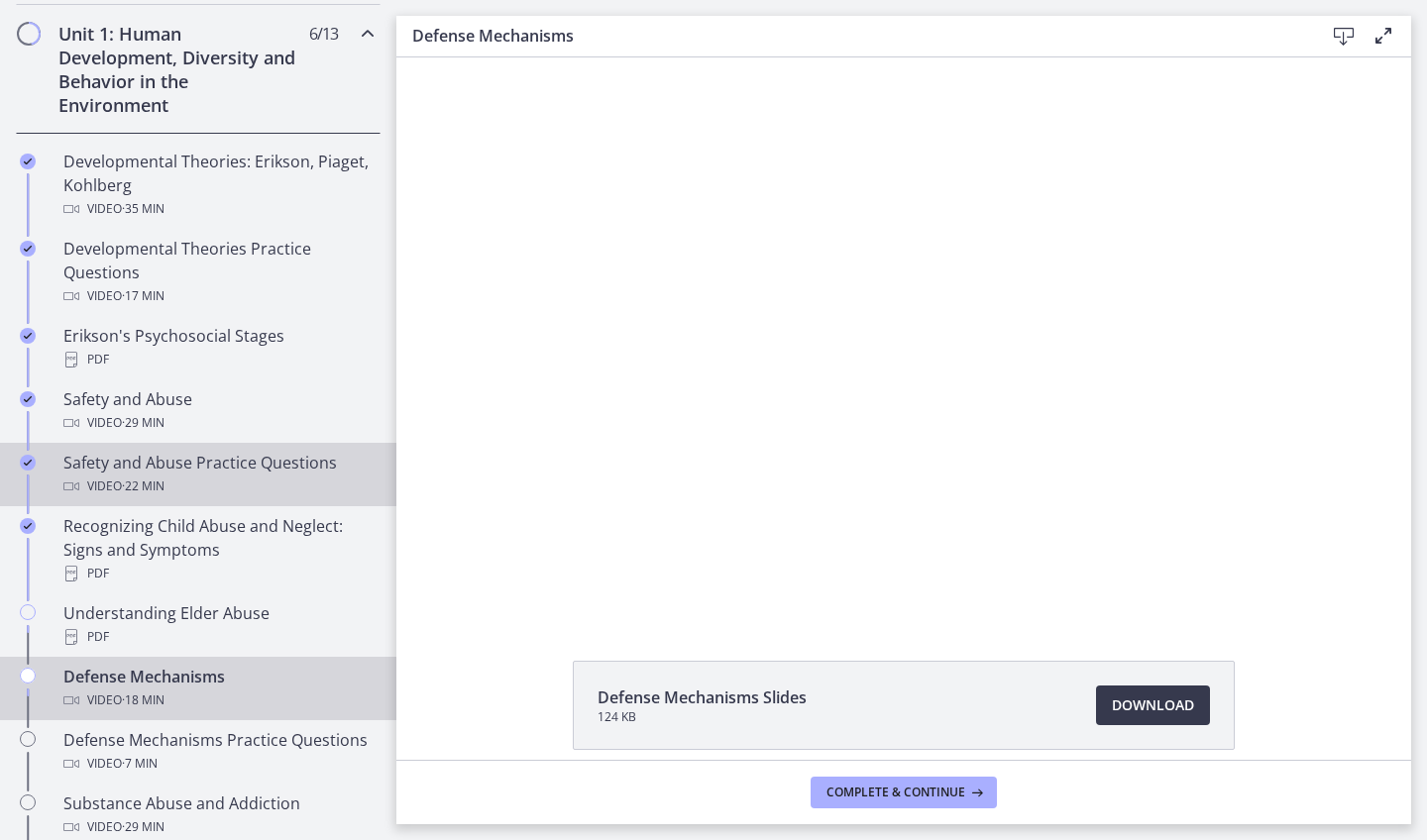 scroll, scrollTop: 0, scrollLeft: 0, axis: both 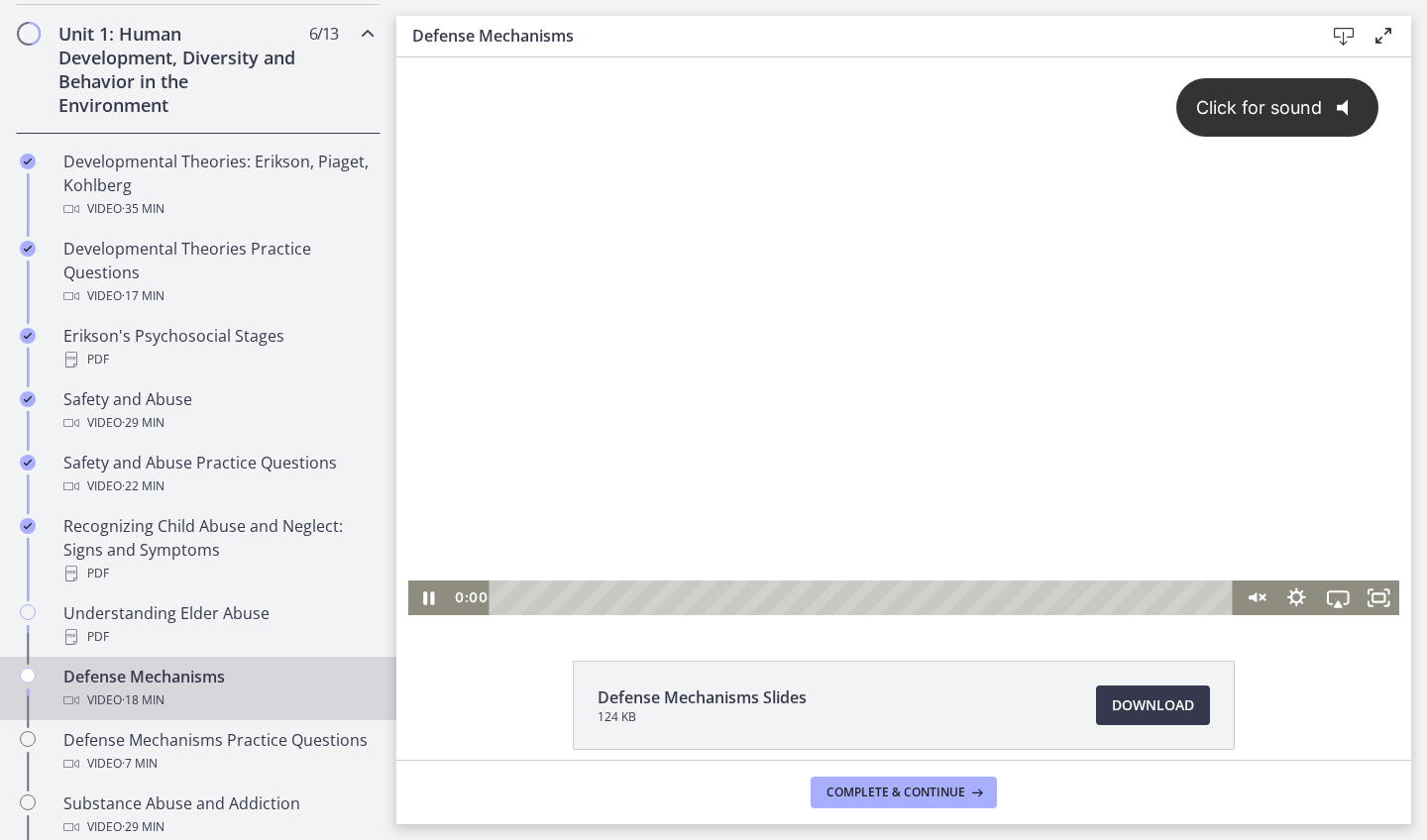 click on "Click for sound
@keyframes VOLUME_SMALL_WAVE_FLASH {
0% { opacity: 0; }
33% { opacity: 1; }
66% { opacity: 1; }
100% { opacity: 0; }
}
@keyframes VOLUME_LARGE_WAVE_FLASH {
0% { opacity: 0; }
33% { opacity: 1; }
66% { opacity: 1; }
100% { opacity: 0; }
}
.volume__small-wave {
animation: VOLUME_SMALL_WAVE_FLASH 2s infinite;
opacity: 0;
}
.volume__large-wave {
animation: VOLUME_LARGE_WAVE_FLASH 2s infinite .3s;
opacity: 0;
}" at bounding box center [904, 319] 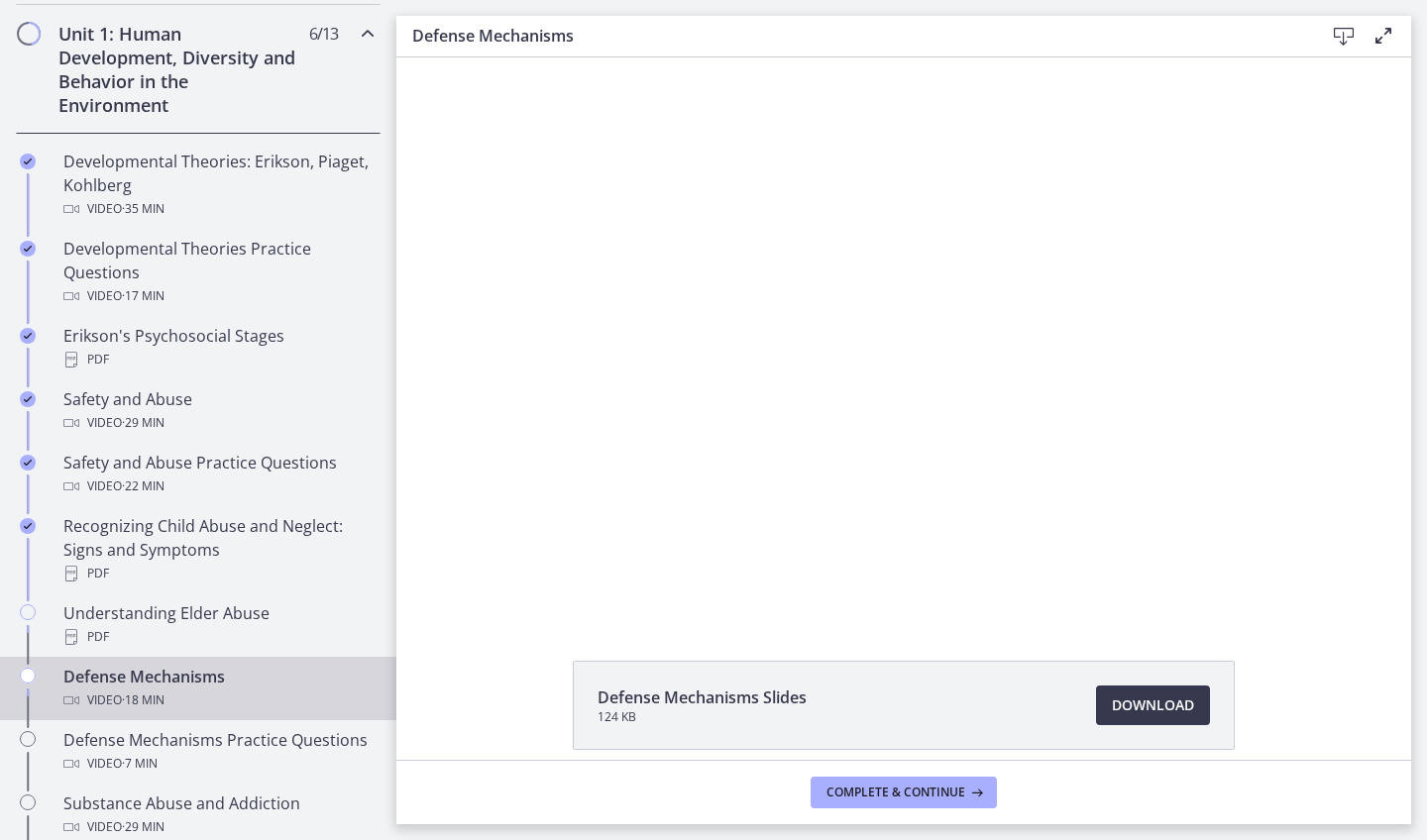 click at bounding box center [904, 336] 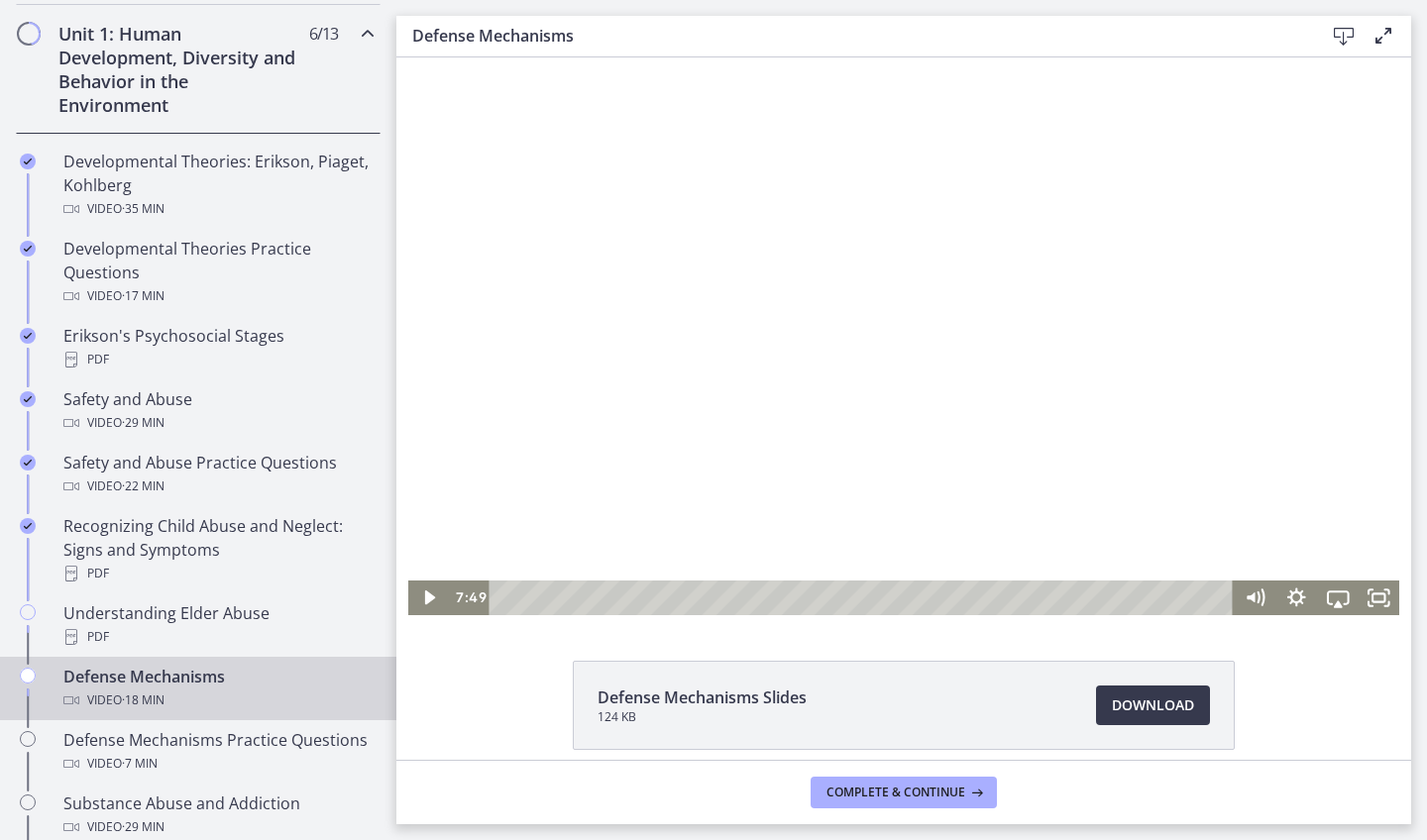click at bounding box center (904, 336) 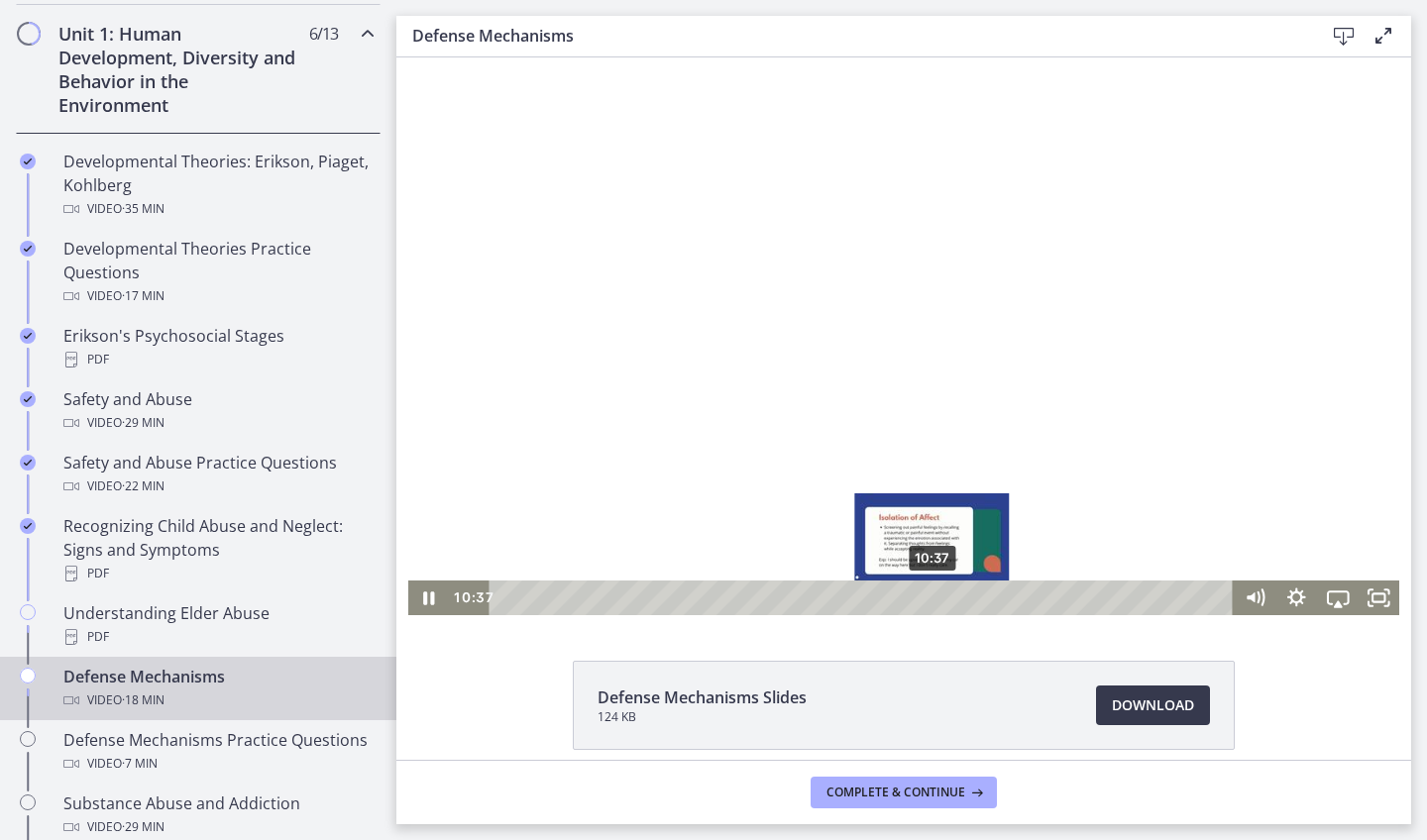 click on "10:37" at bounding box center (864, 597) 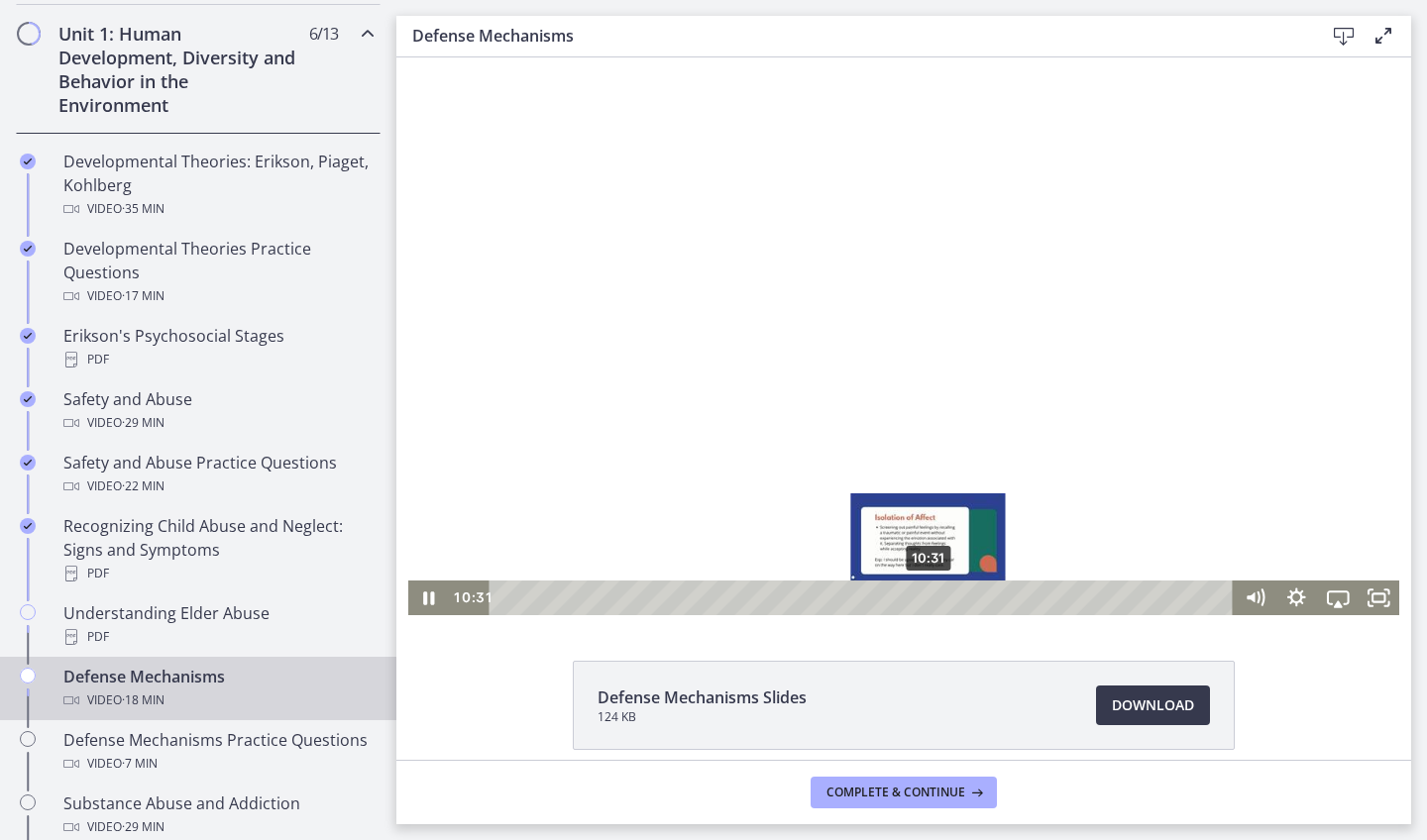 click at bounding box center [929, 598] 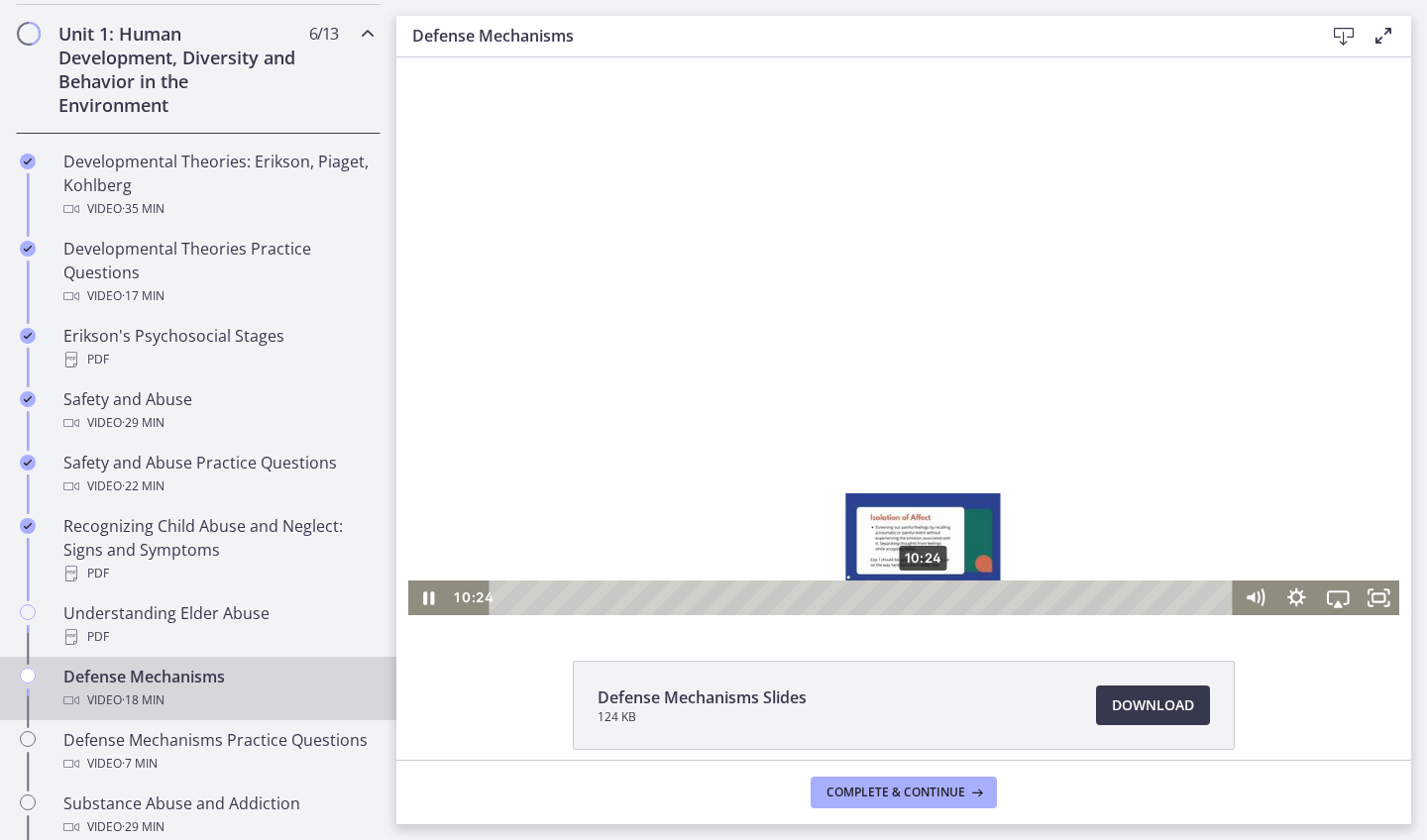 click at bounding box center [924, 598] 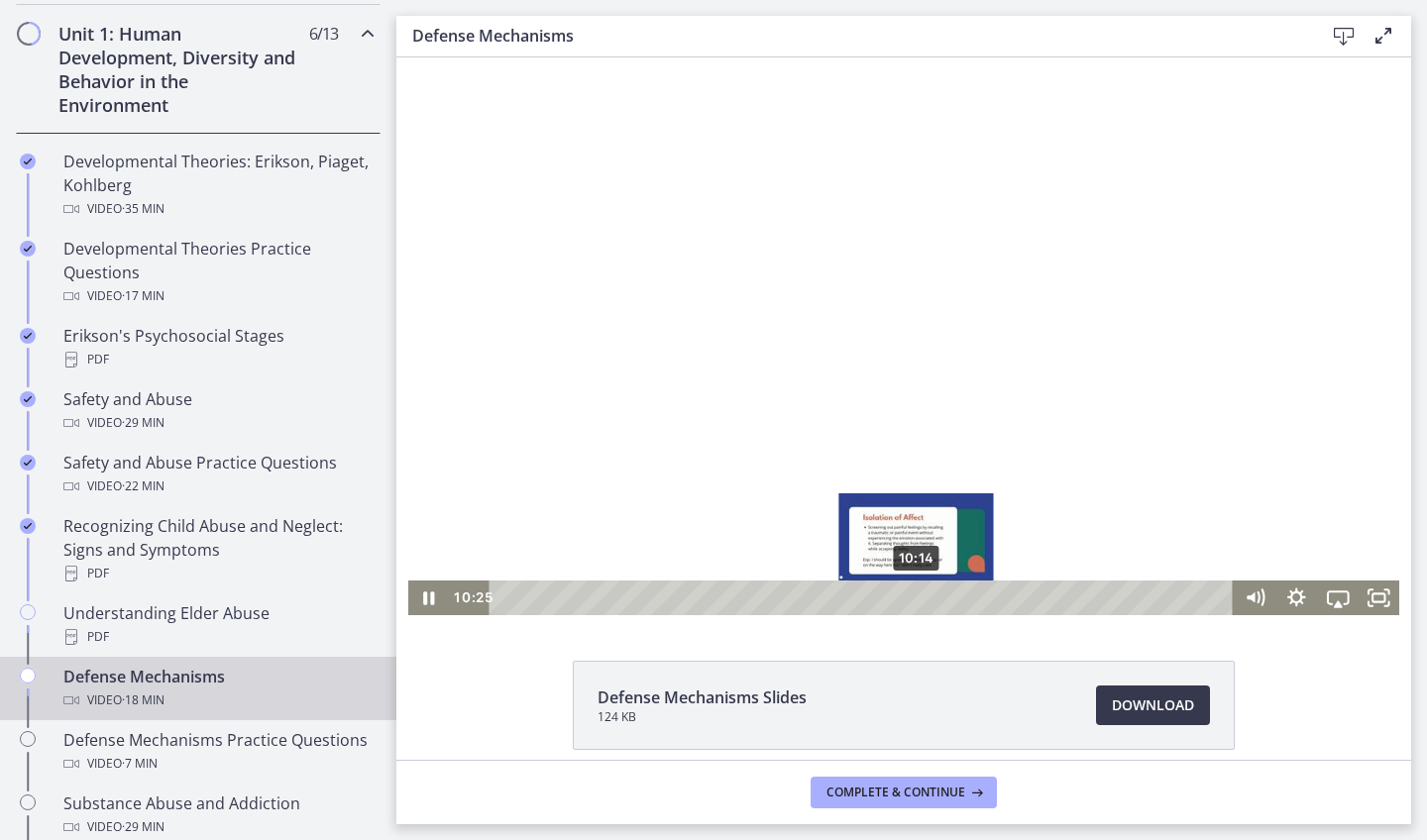 click on "10:14" at bounding box center [864, 597] 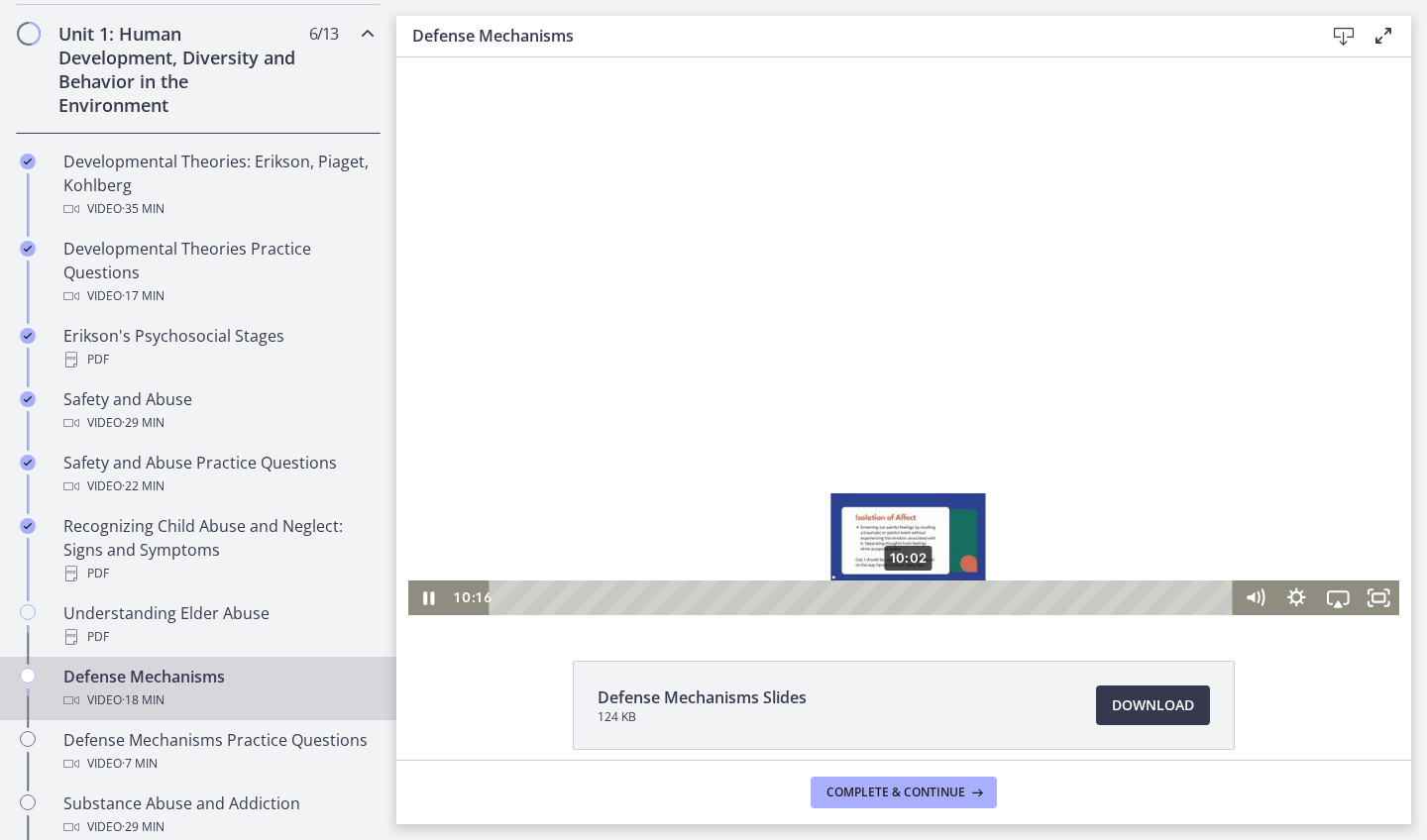 click on "10:02" at bounding box center [864, 597] 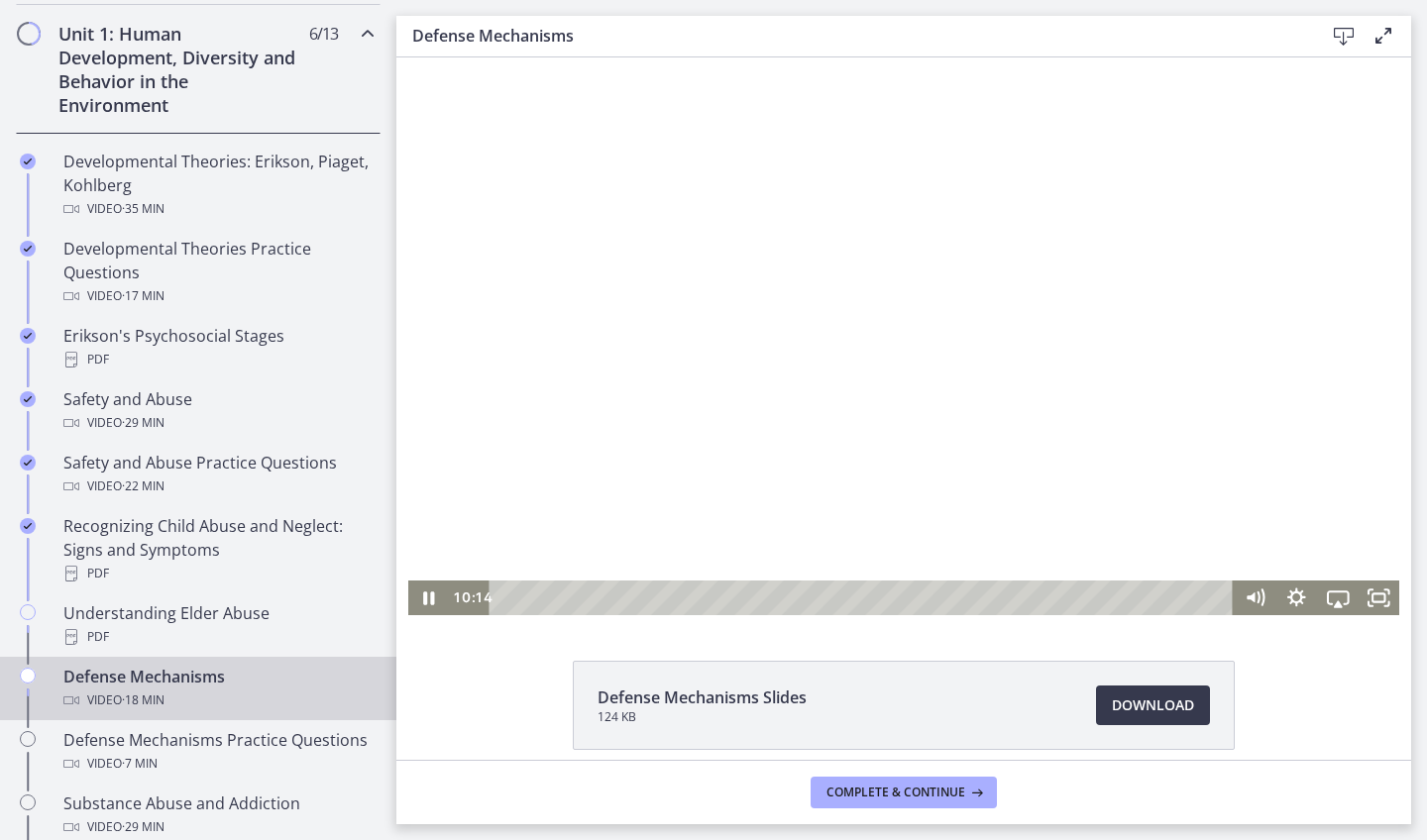 click at bounding box center (904, 336) 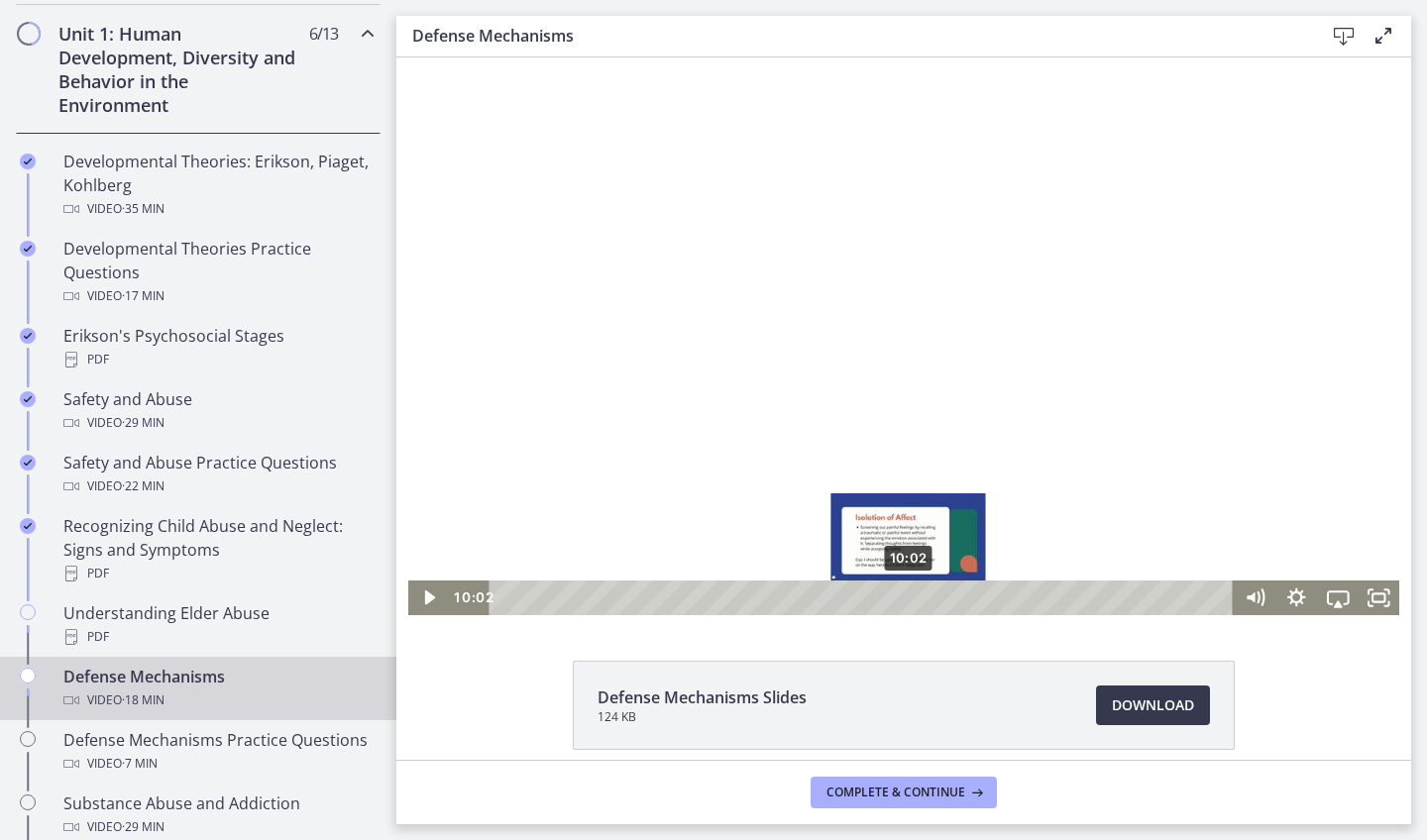 click on "10:02" at bounding box center (864, 597) 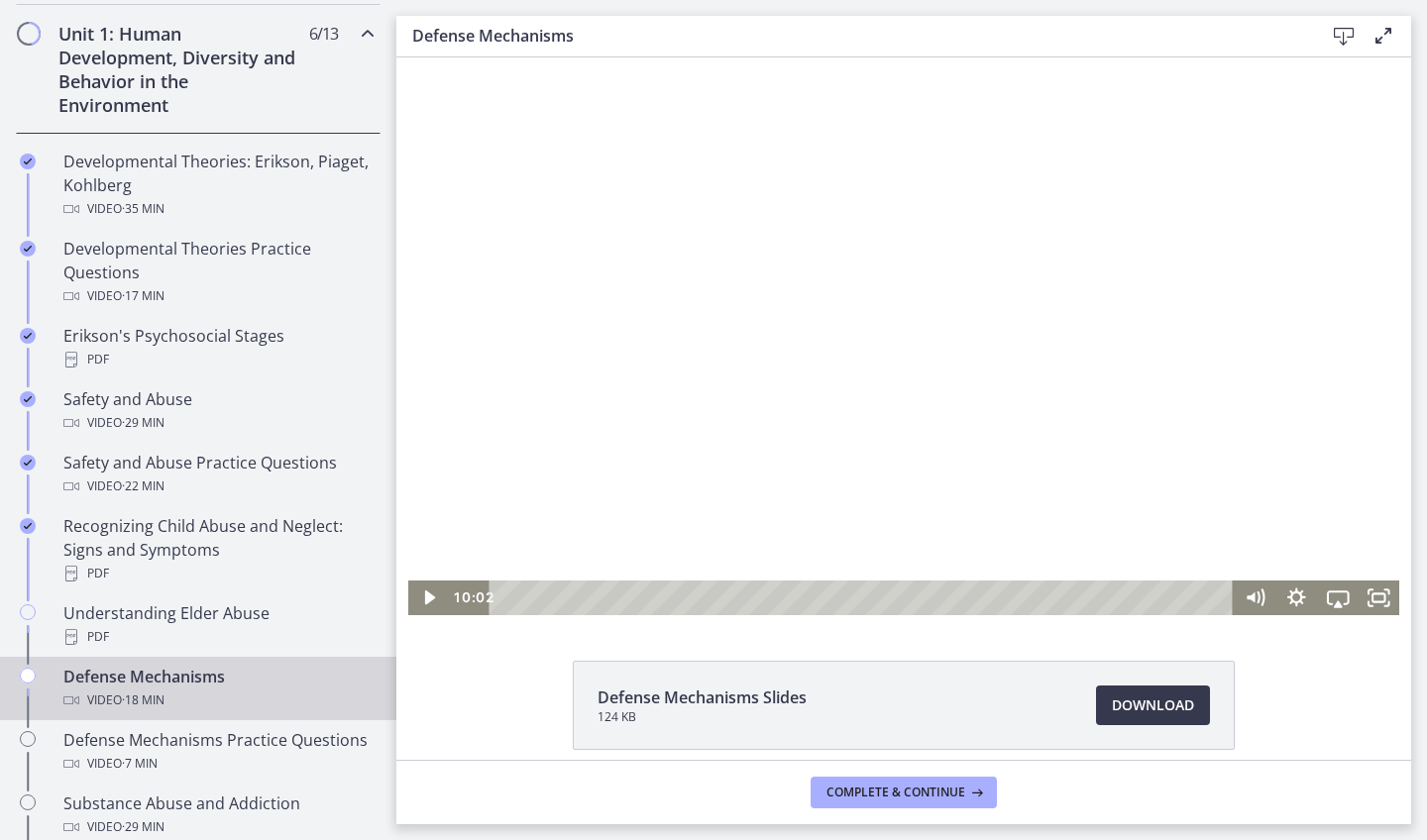 click at bounding box center [904, 336] 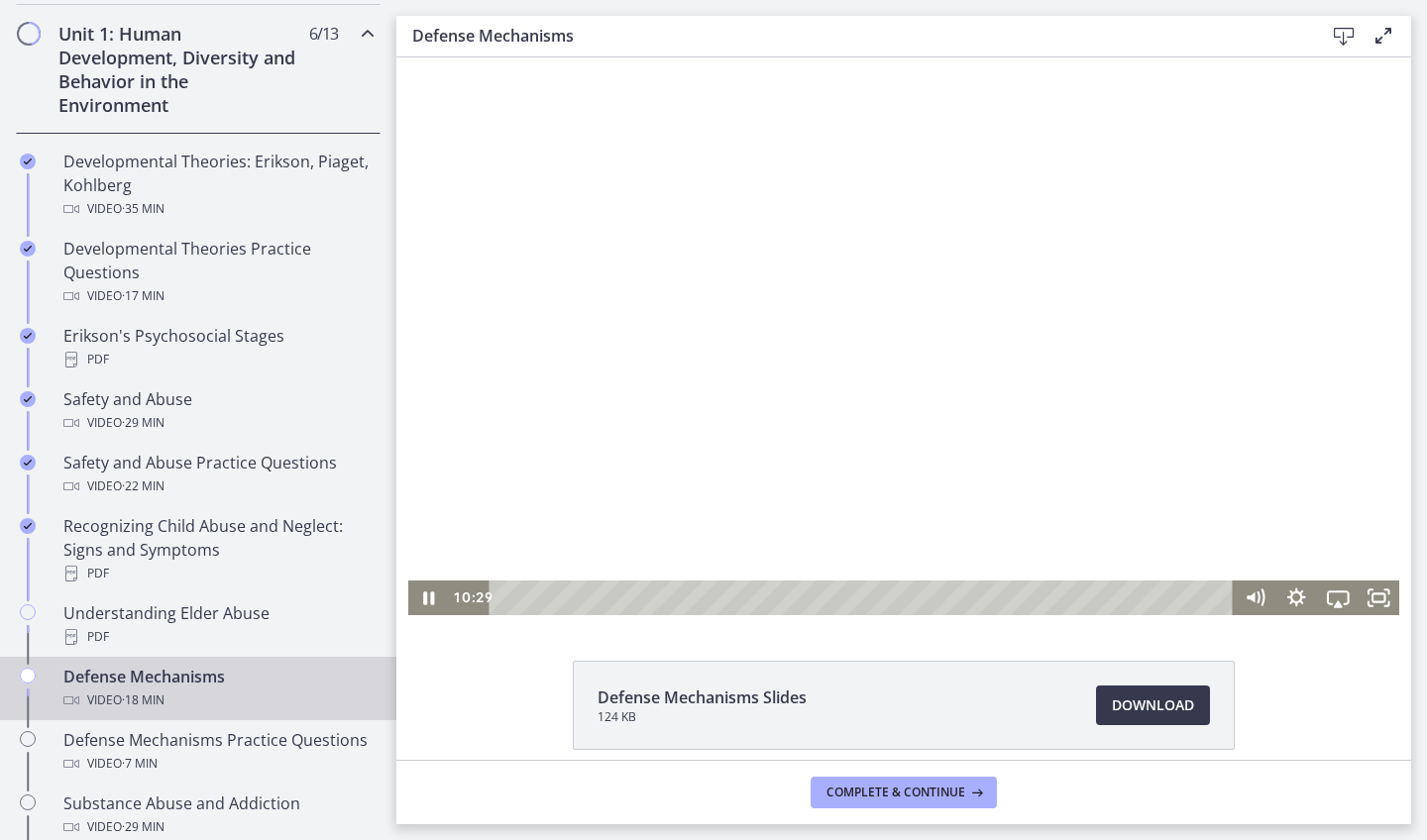 click at bounding box center [904, 336] 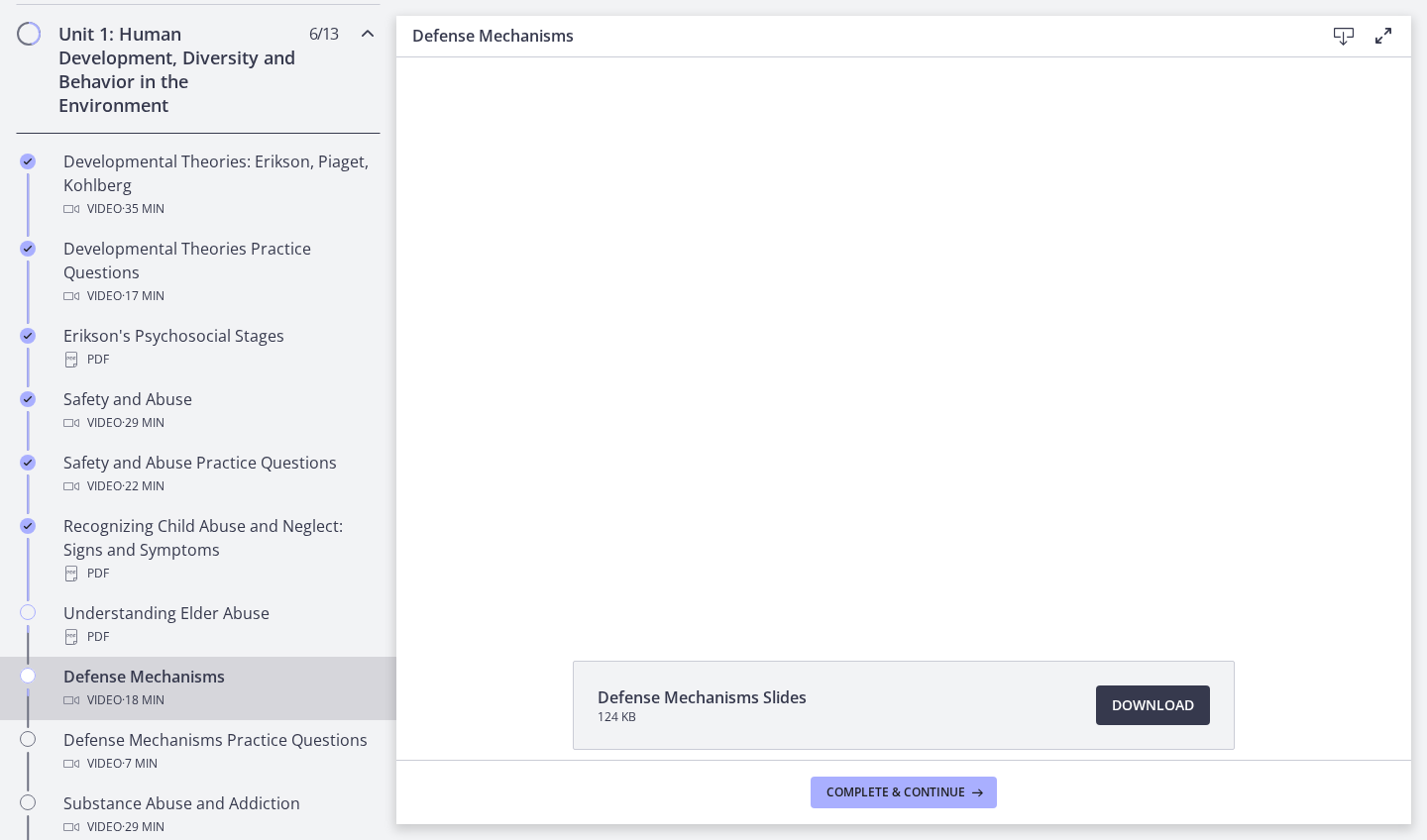 click at bounding box center (904, 336) 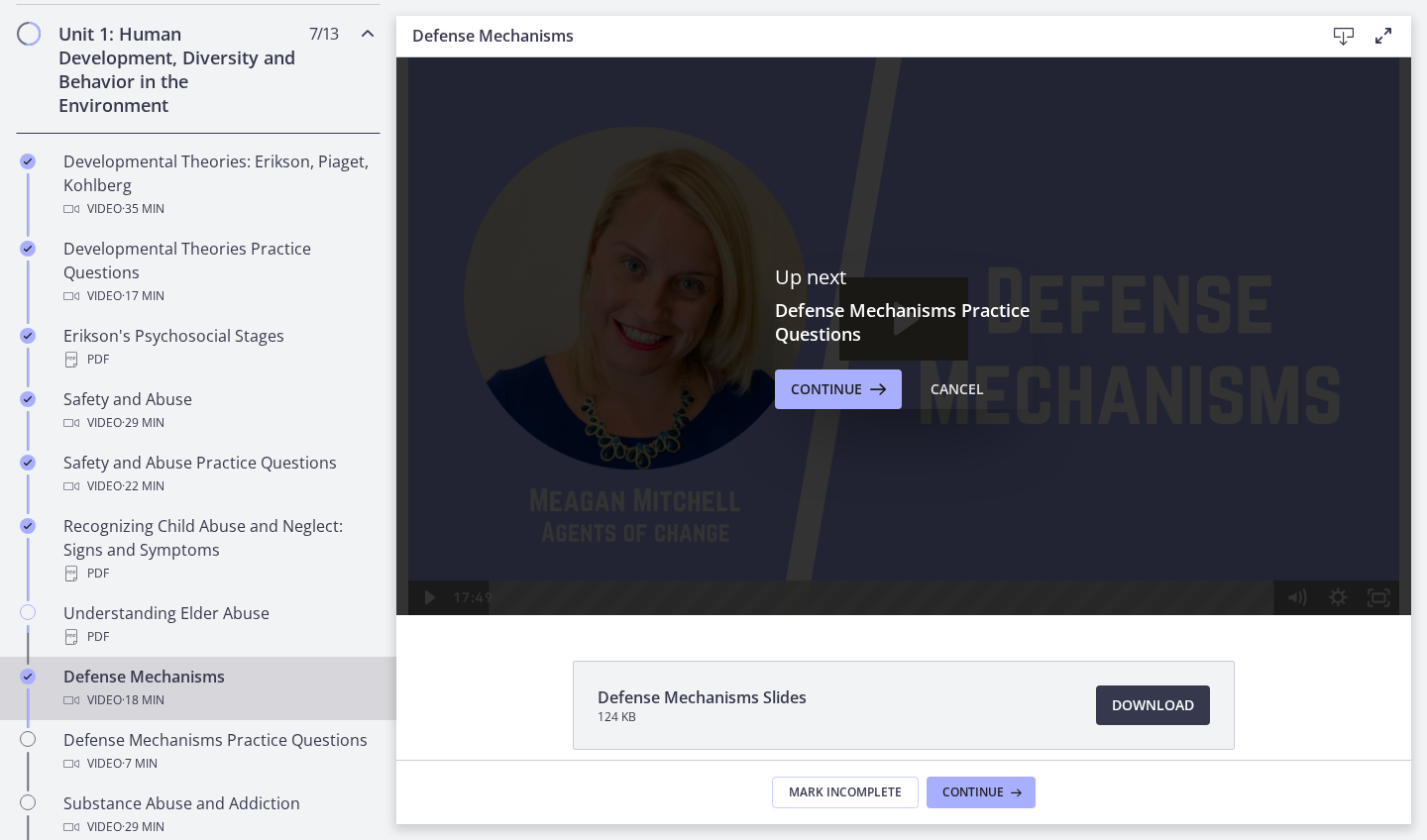 scroll, scrollTop: 0, scrollLeft: 0, axis: both 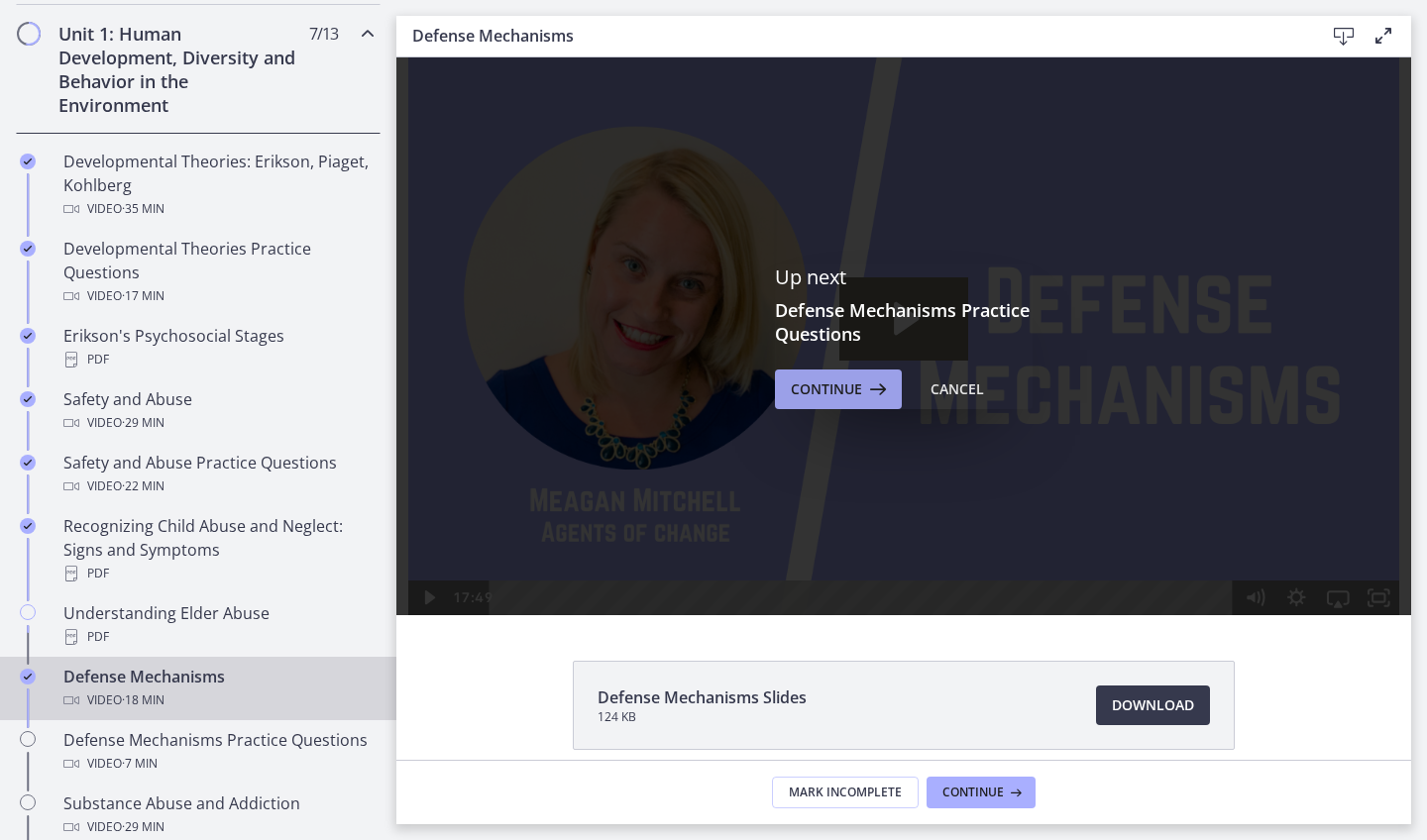 click at bounding box center [876, 389] 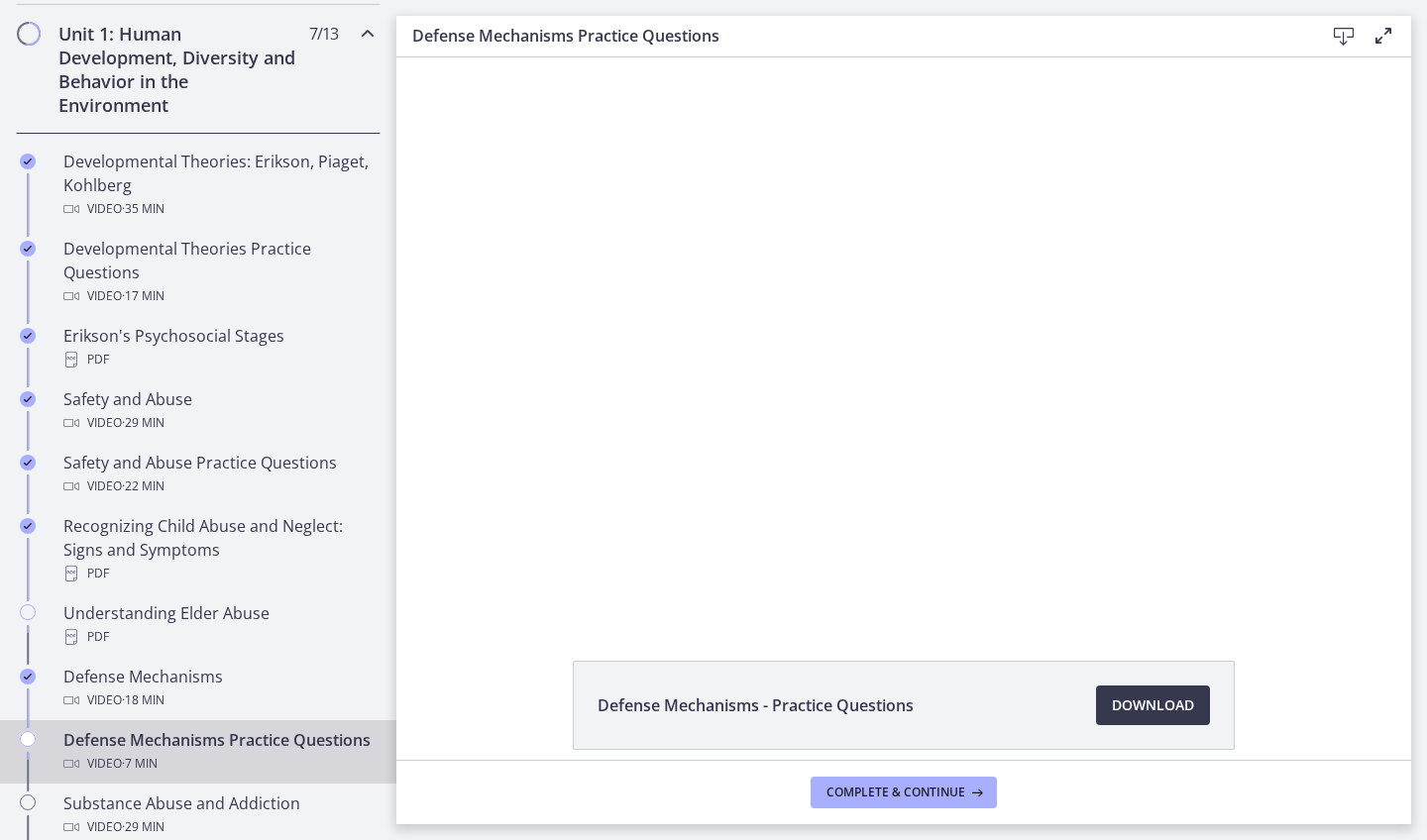 scroll, scrollTop: 0, scrollLeft: 0, axis: both 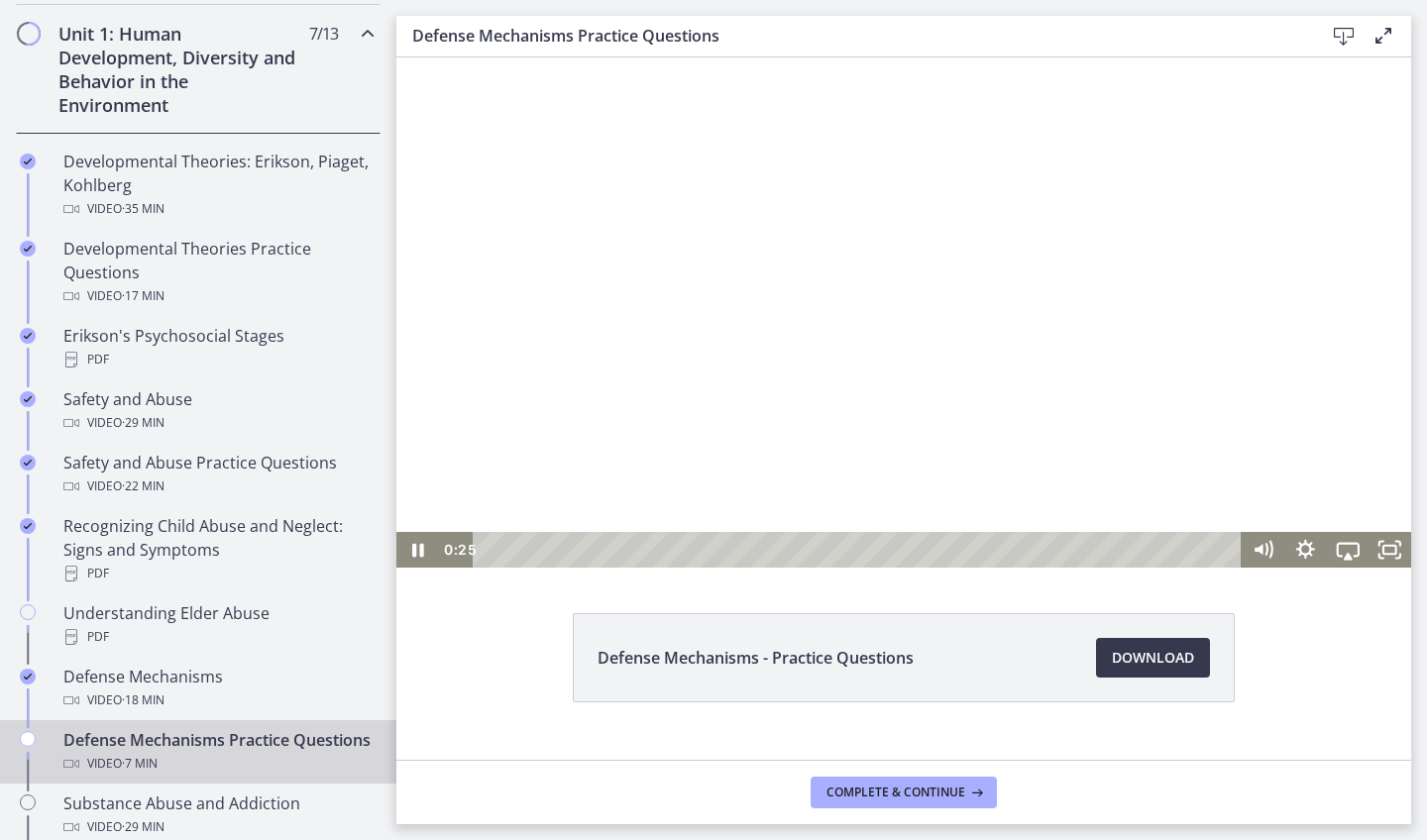 click at bounding box center [904, 312] 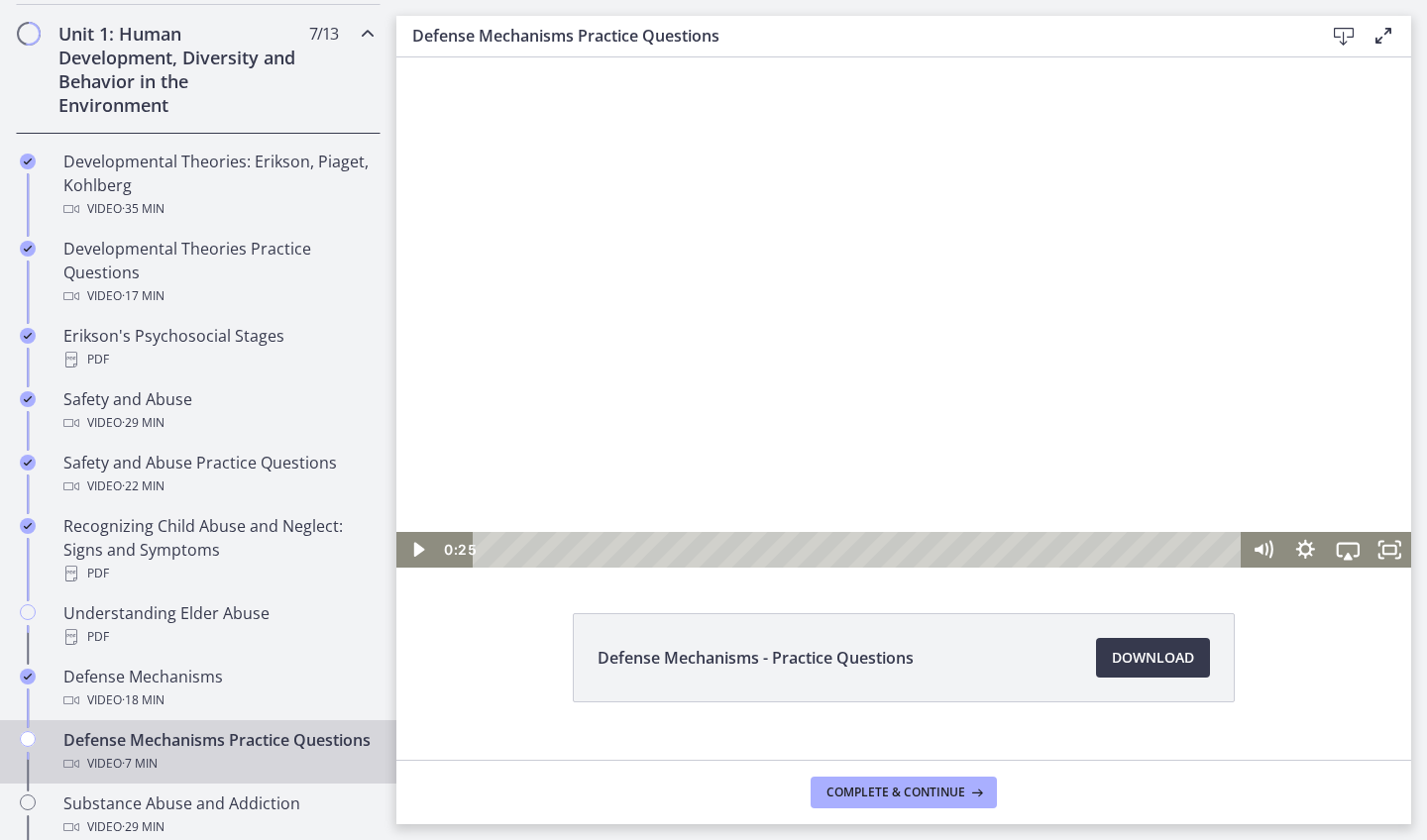 click at bounding box center (904, 312) 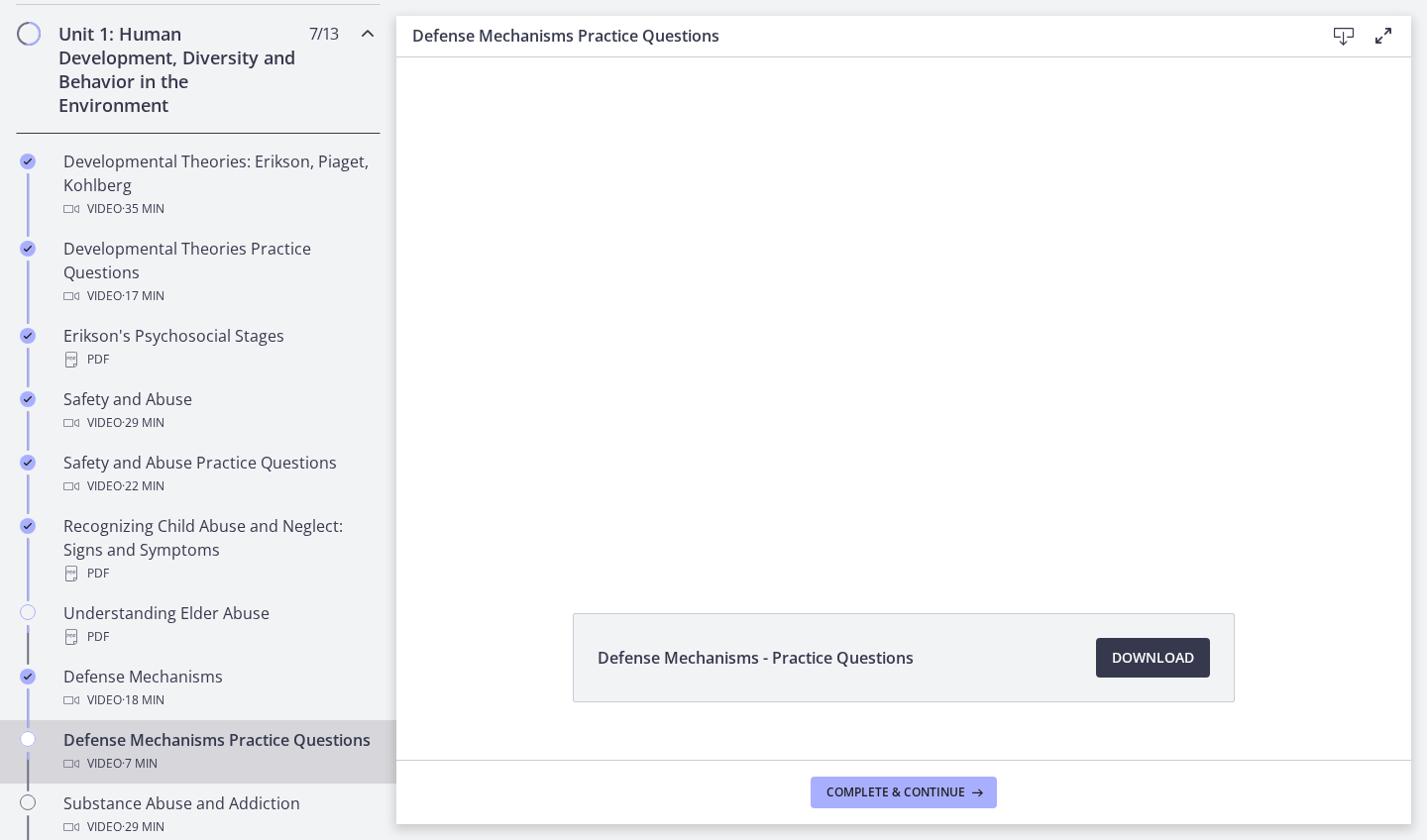 click at bounding box center (904, 312) 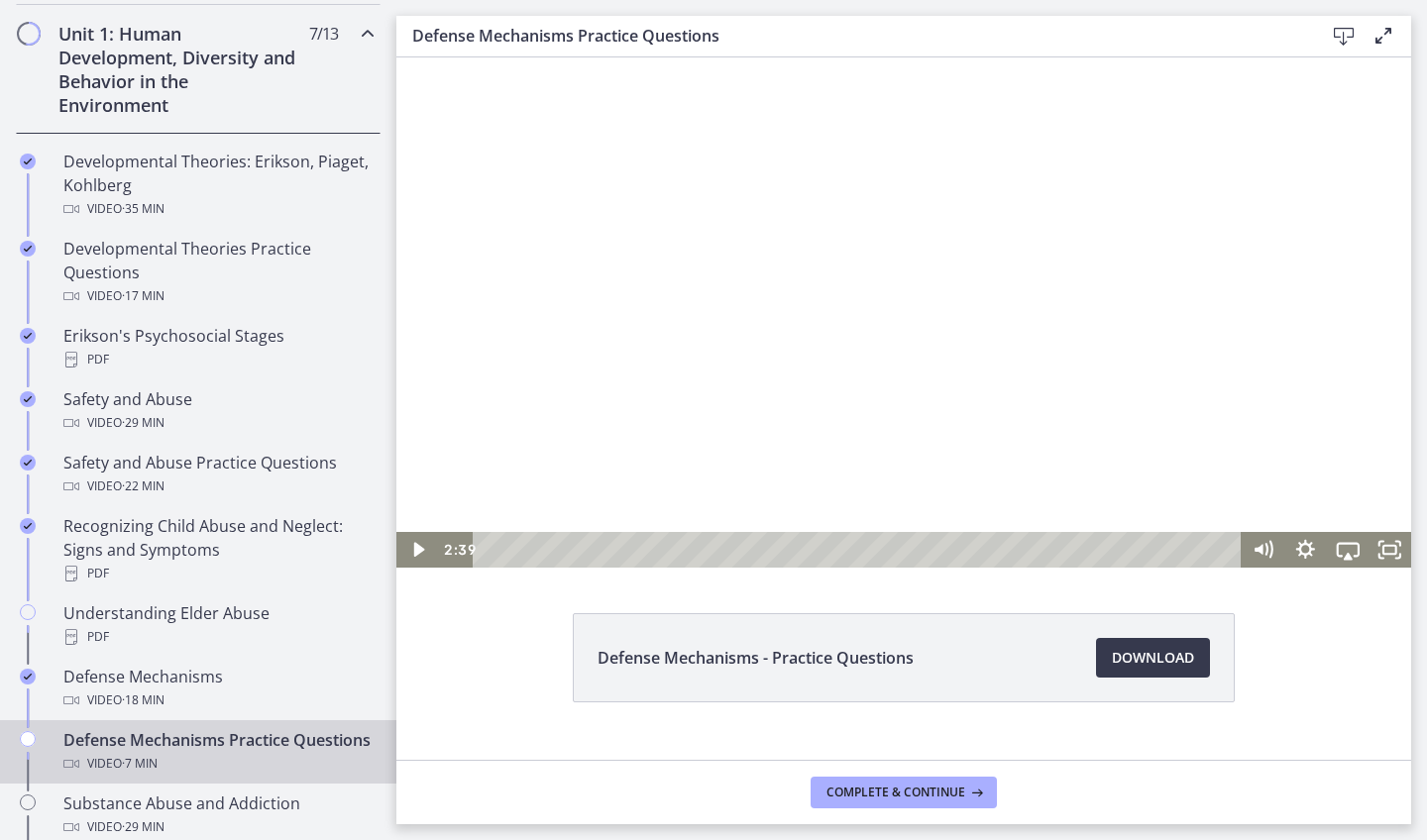 click at bounding box center [904, 312] 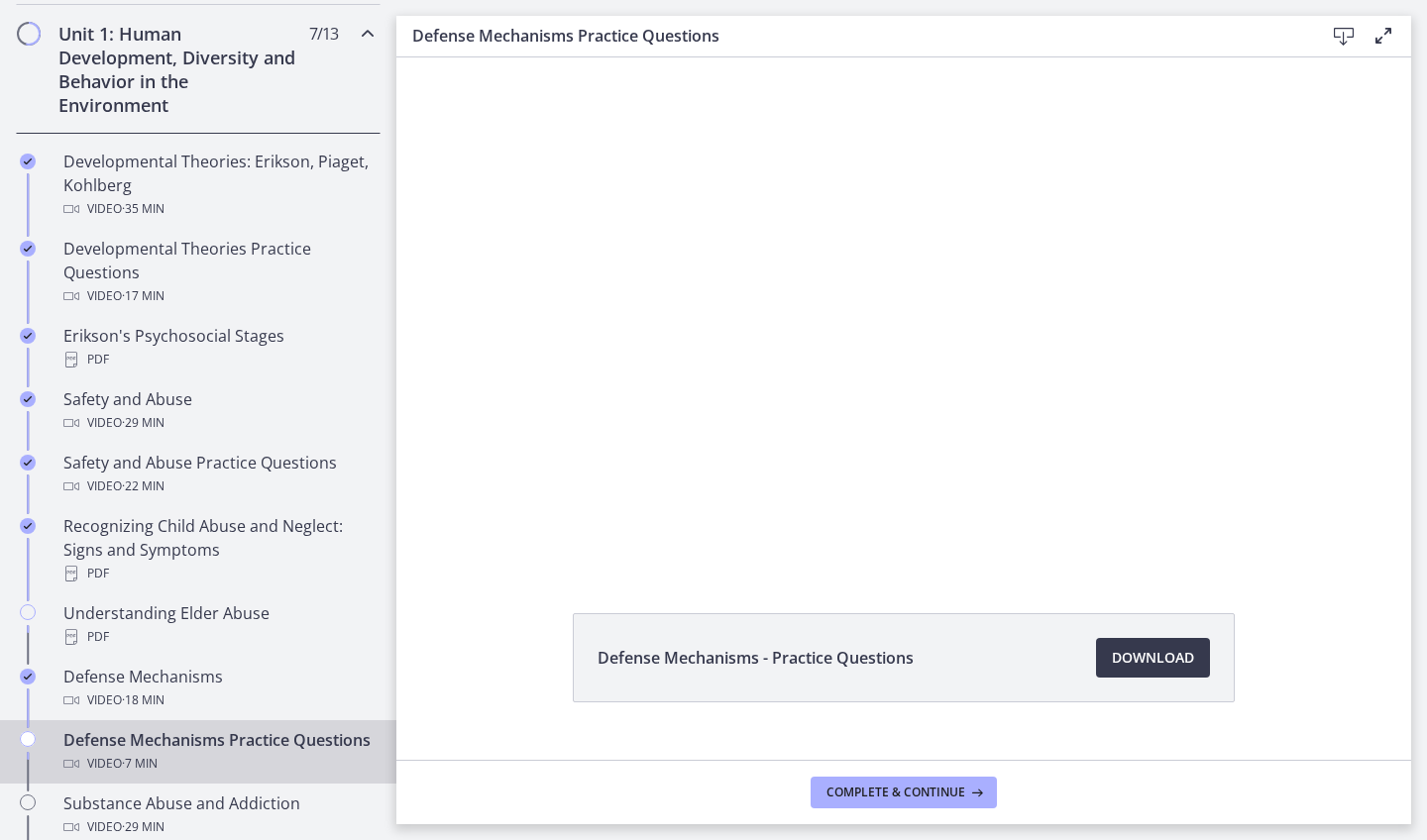 click at bounding box center [904, 312] 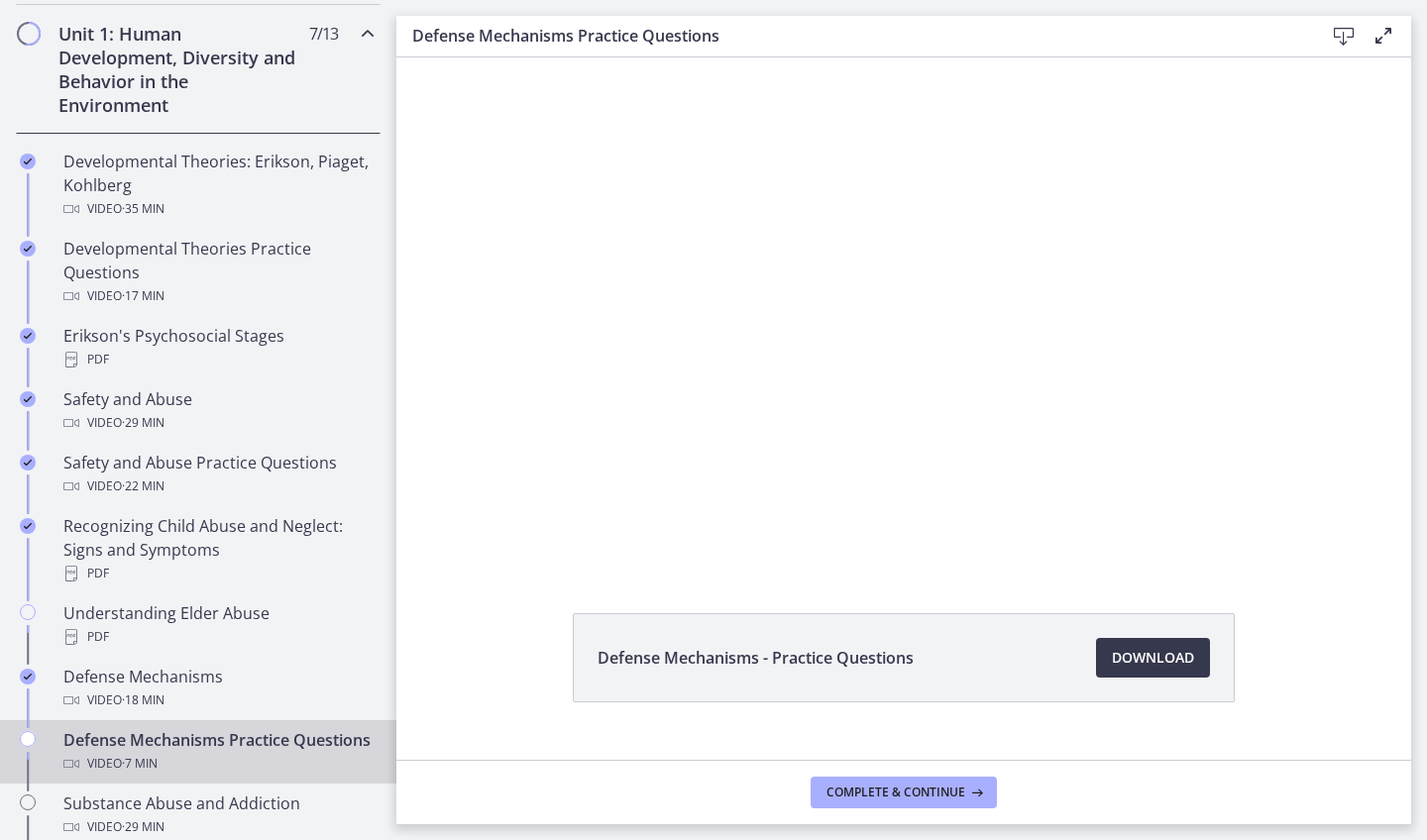click at bounding box center [904, 312] 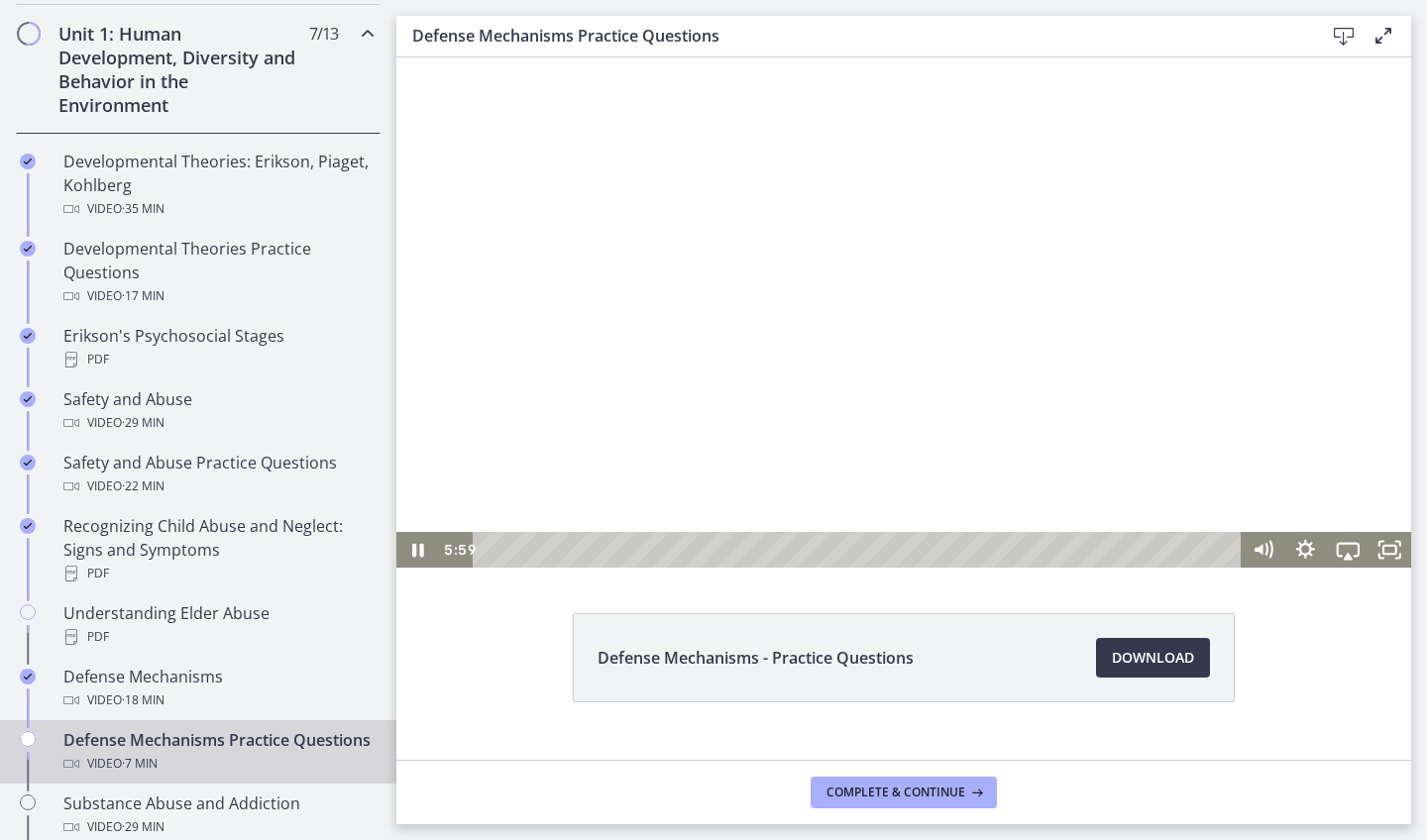 click at bounding box center [904, 312] 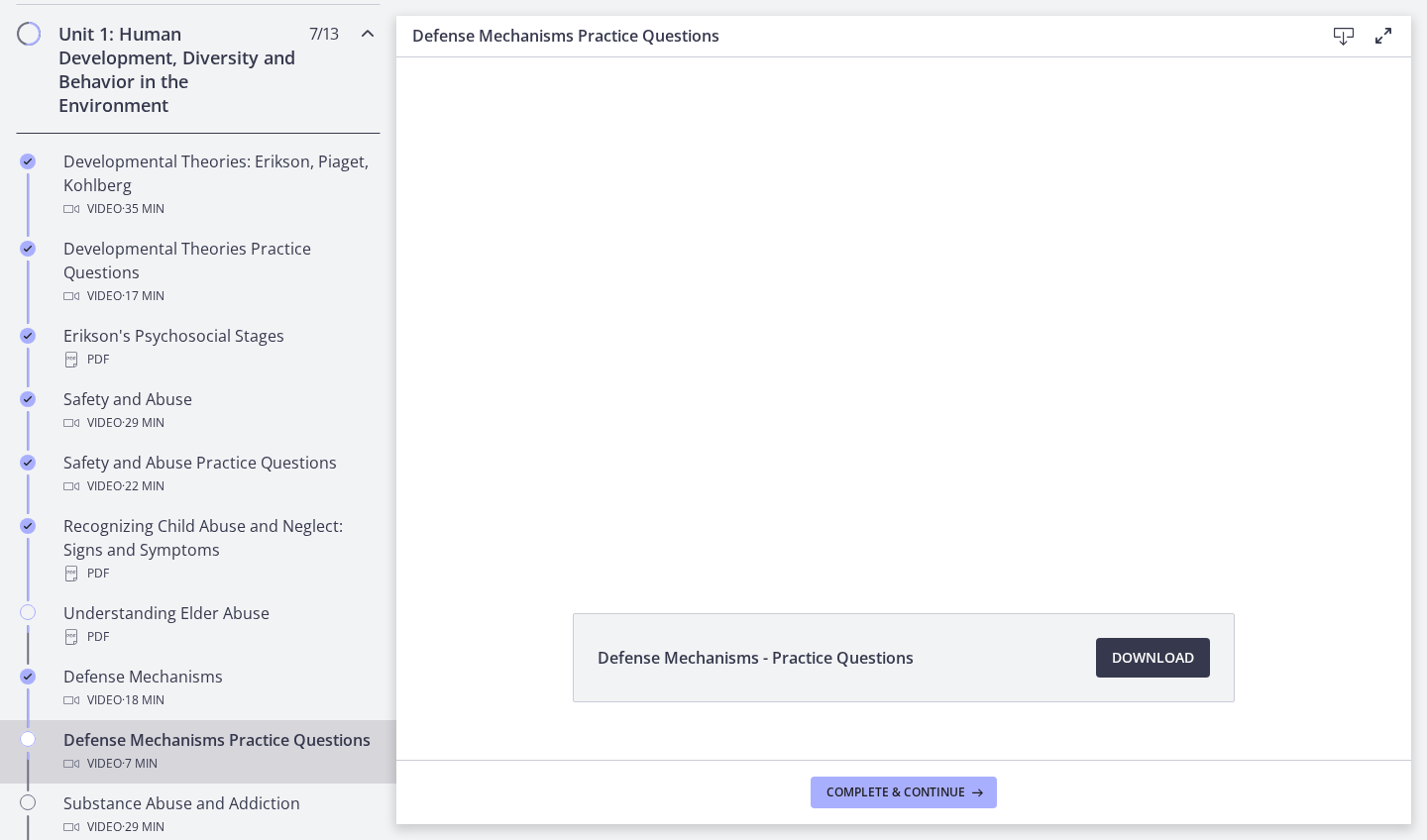 click at bounding box center (904, 312) 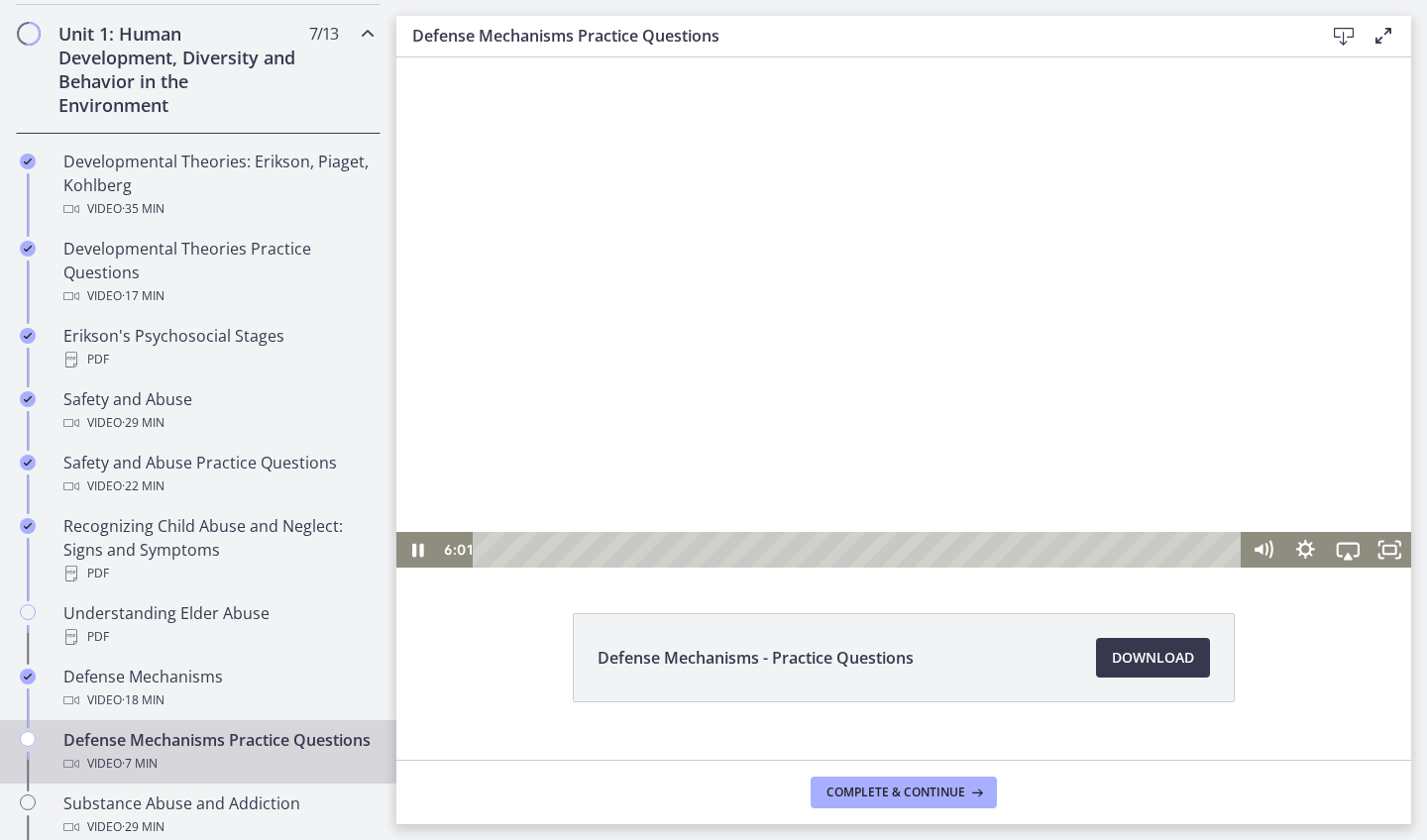 click at bounding box center (904, 312) 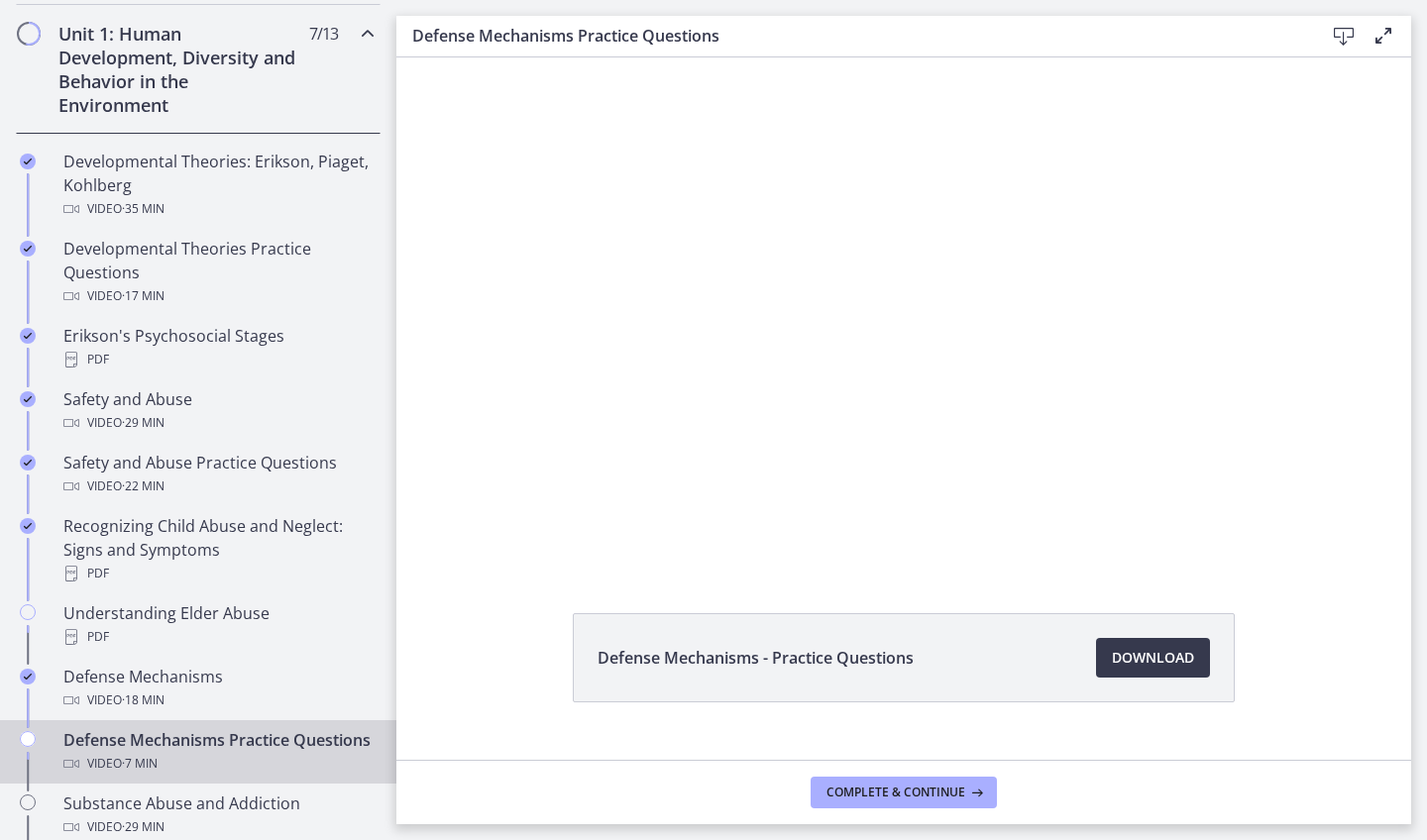 click at bounding box center [904, 312] 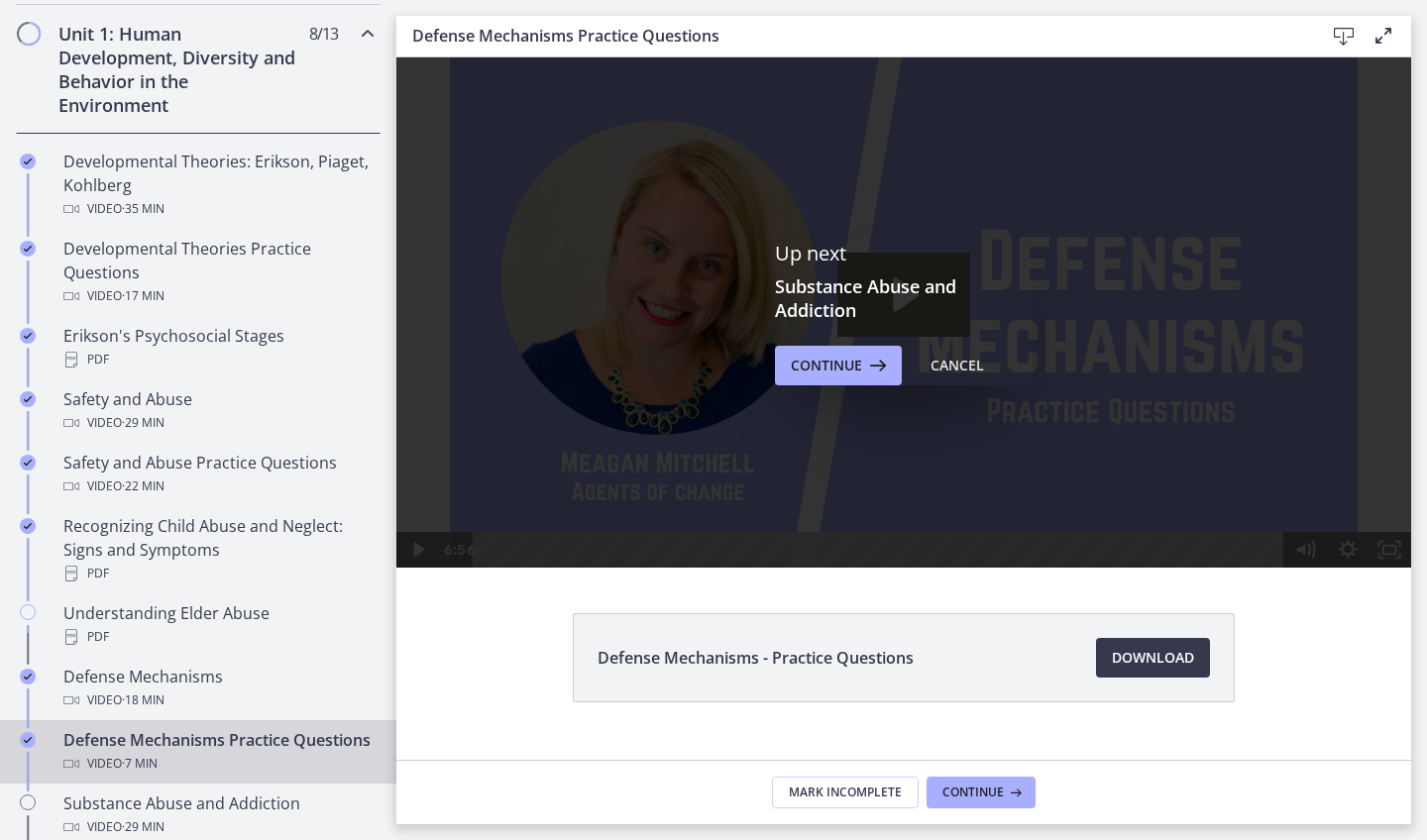 scroll, scrollTop: 0, scrollLeft: 0, axis: both 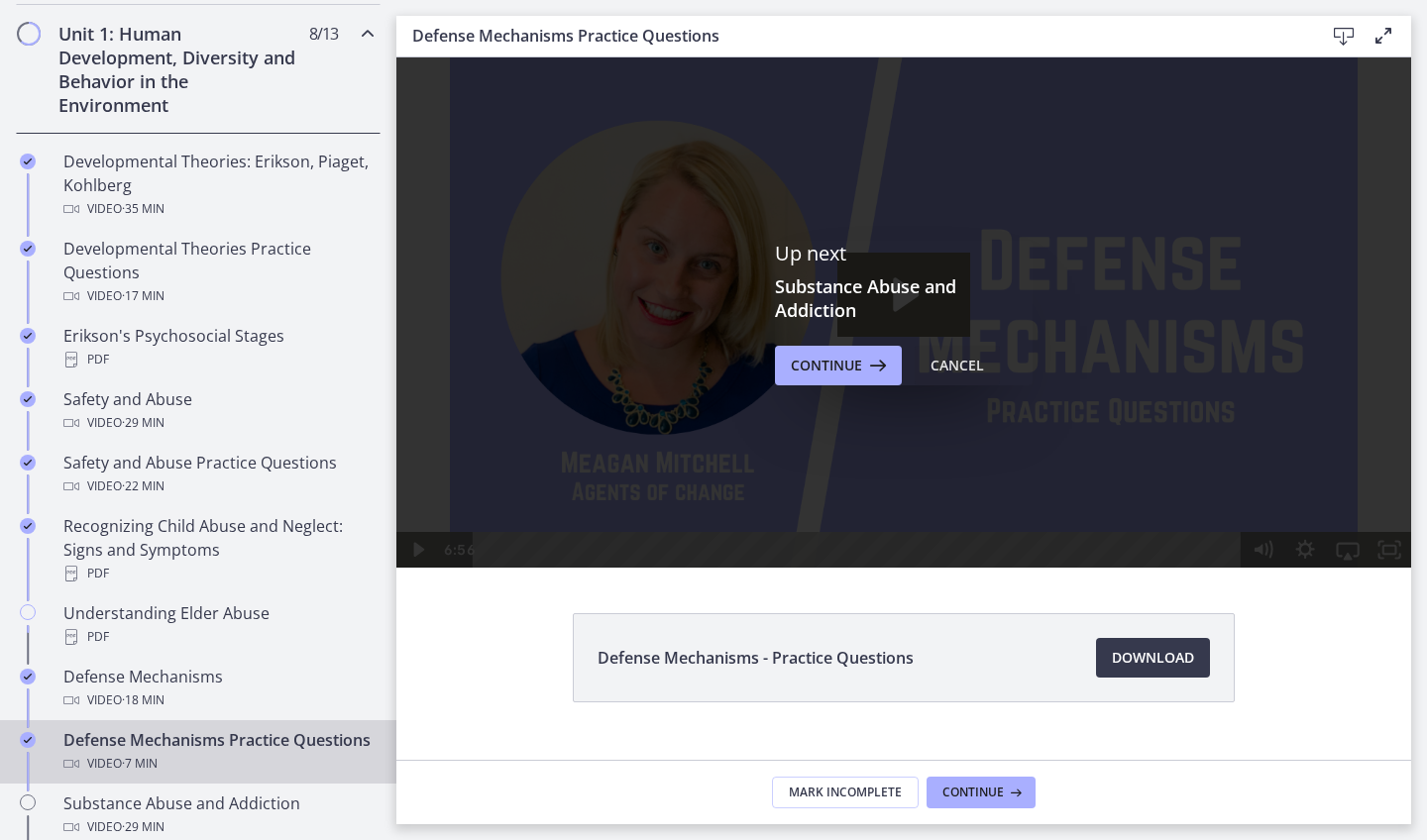 click on "Cancel" at bounding box center (957, 366) 